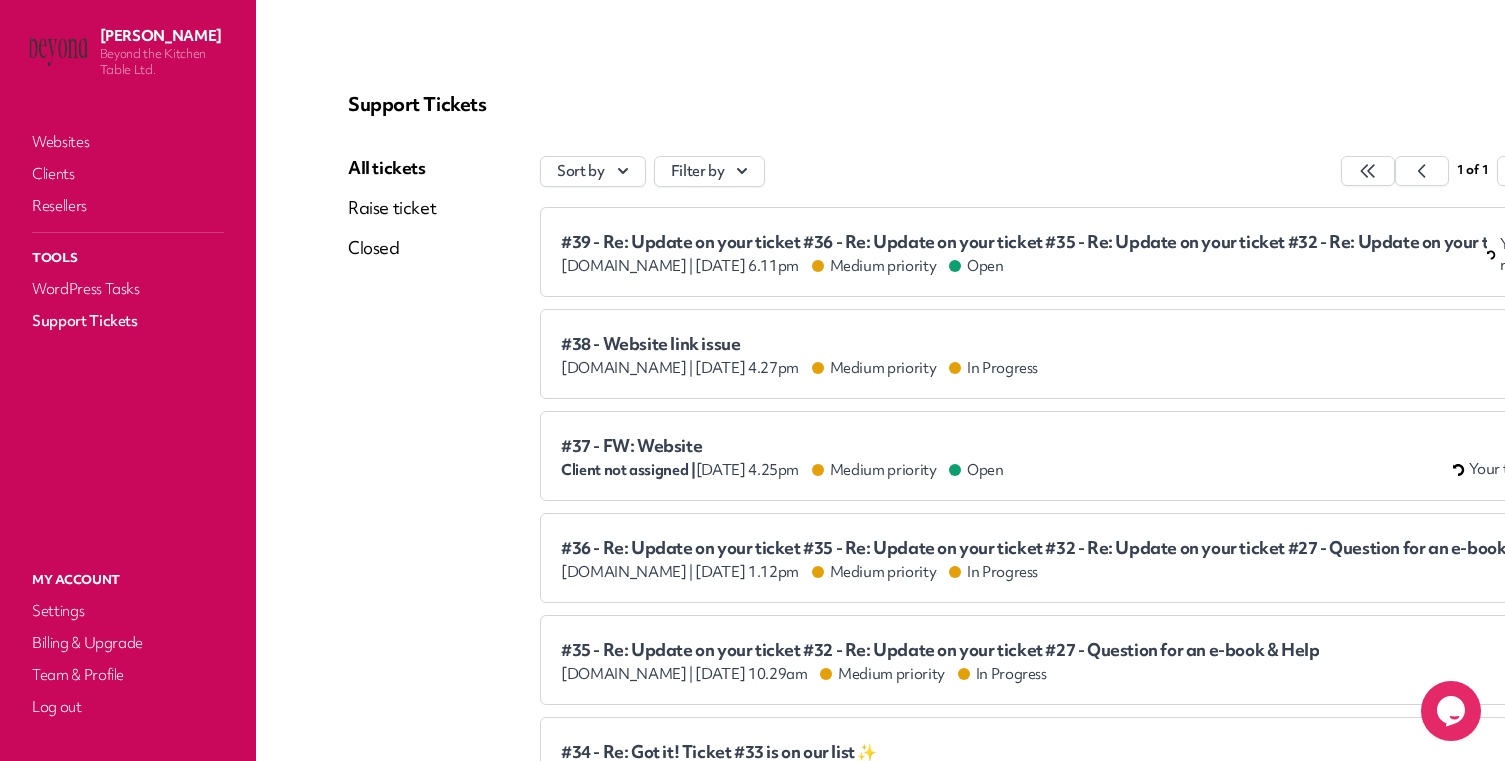 scroll, scrollTop: 0, scrollLeft: 0, axis: both 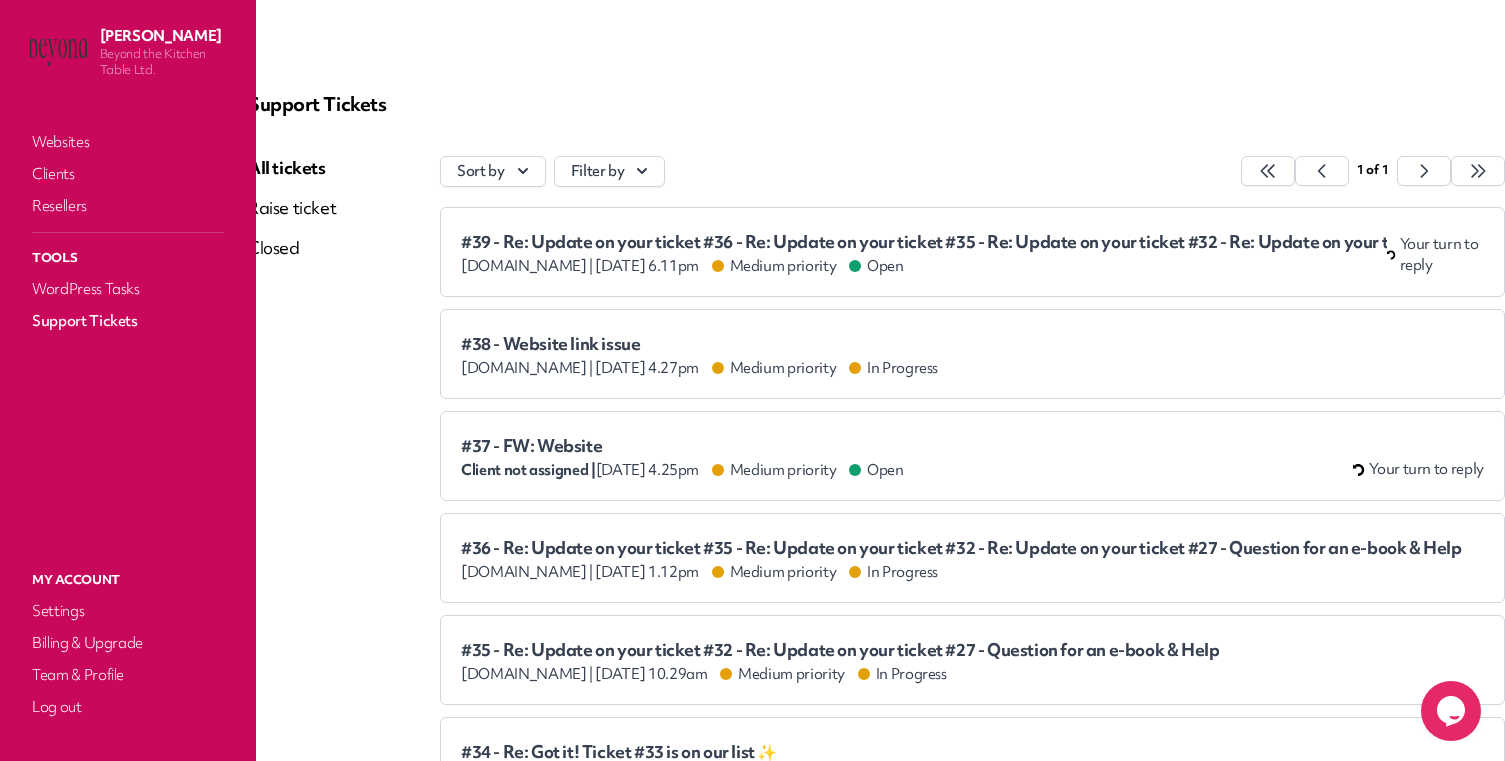 click on "traceycampbellhomeopath.com |
Jul 2nd 2025 at 6.11pm
Medium priority
Open" at bounding box center (924, 266) 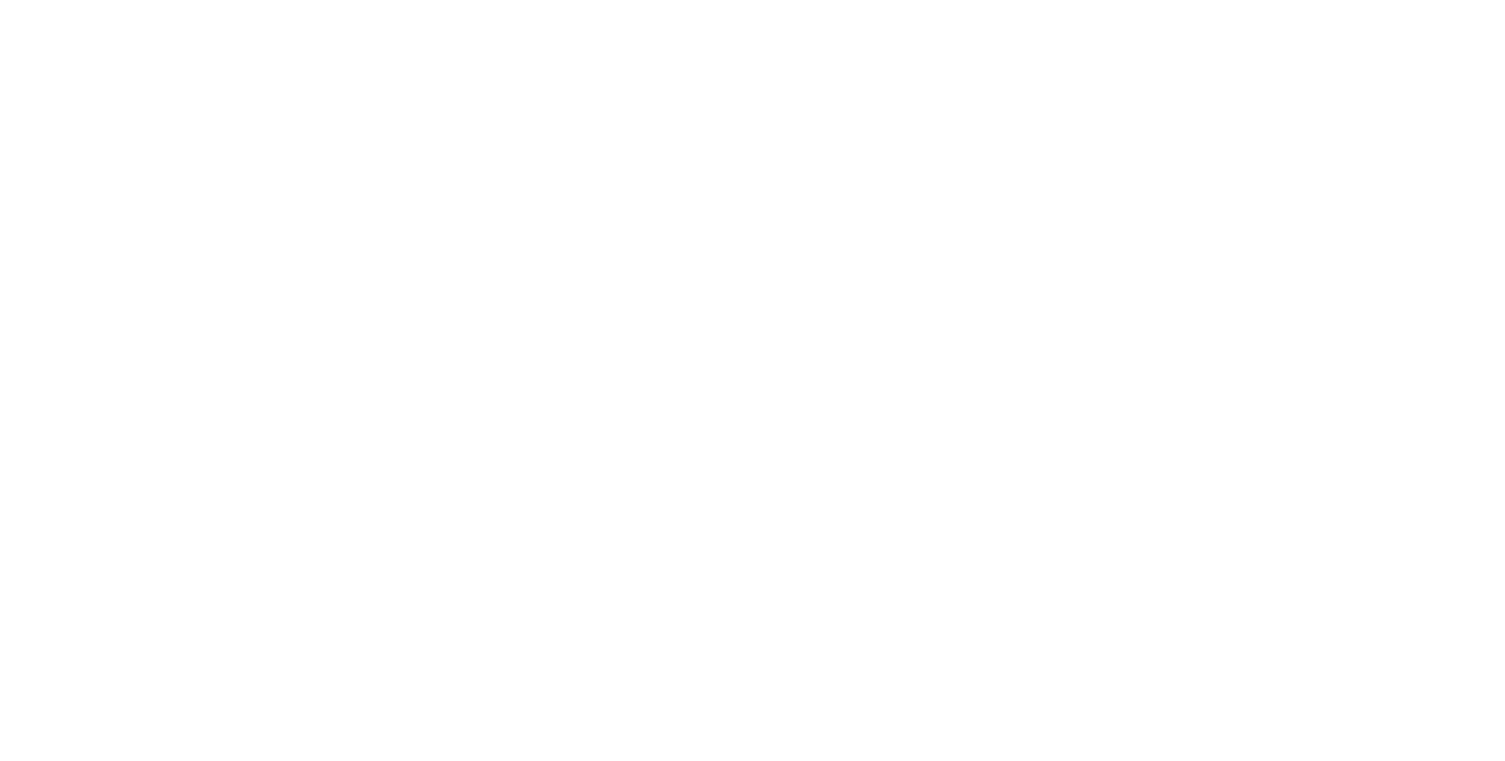 scroll, scrollTop: 0, scrollLeft: 0, axis: both 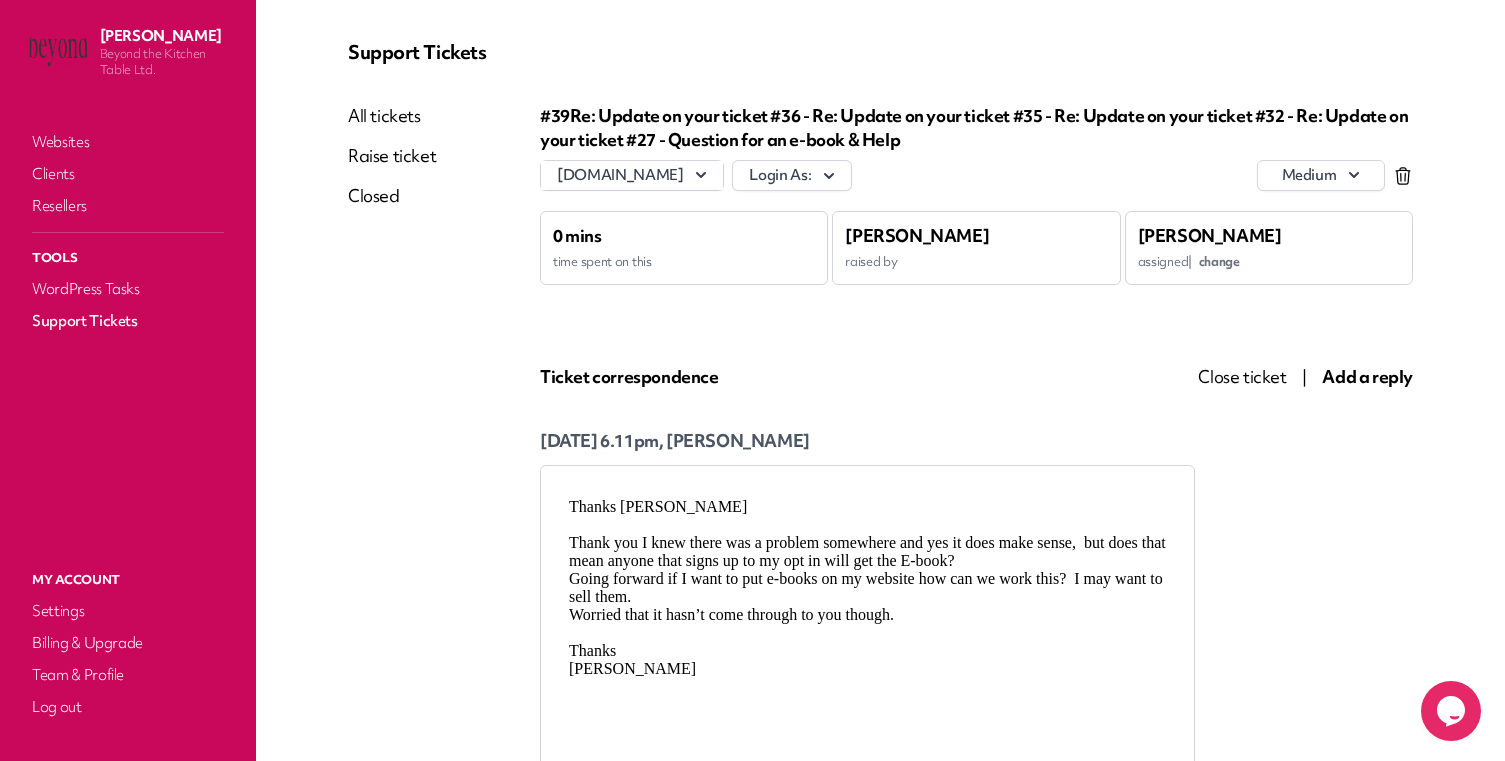 click on "Add a reply" at bounding box center (1367, 376) 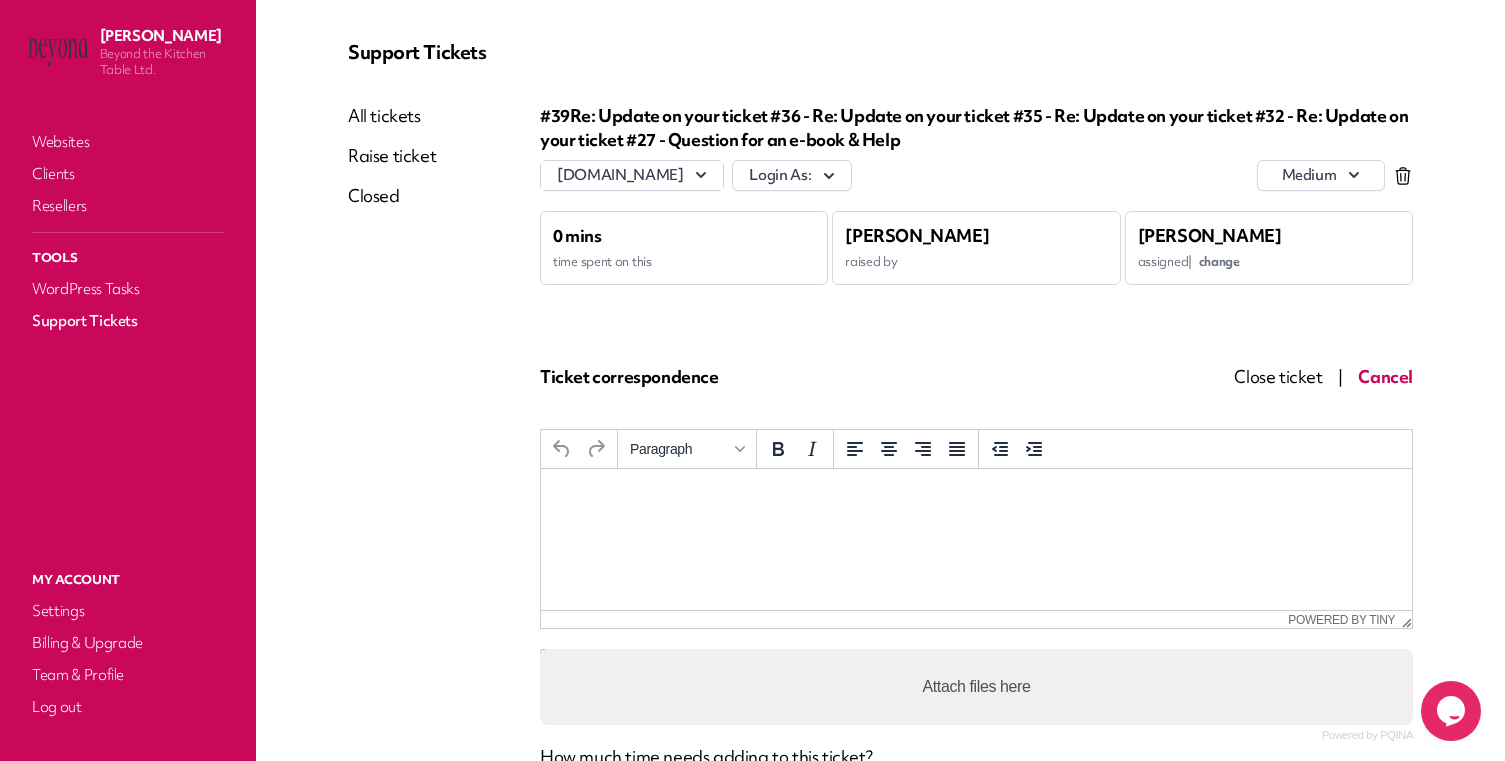 scroll, scrollTop: 0, scrollLeft: 0, axis: both 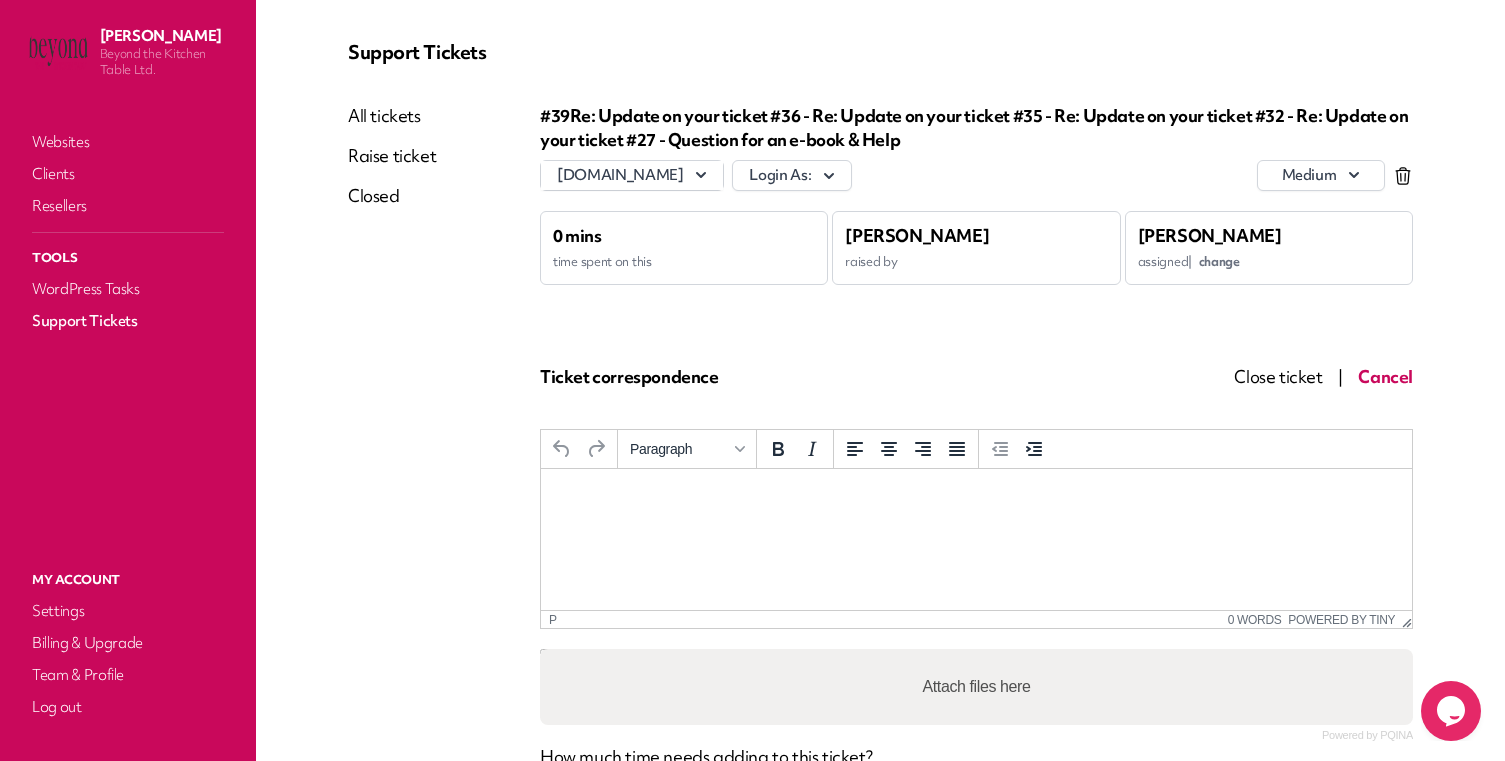 click at bounding box center [976, 496] 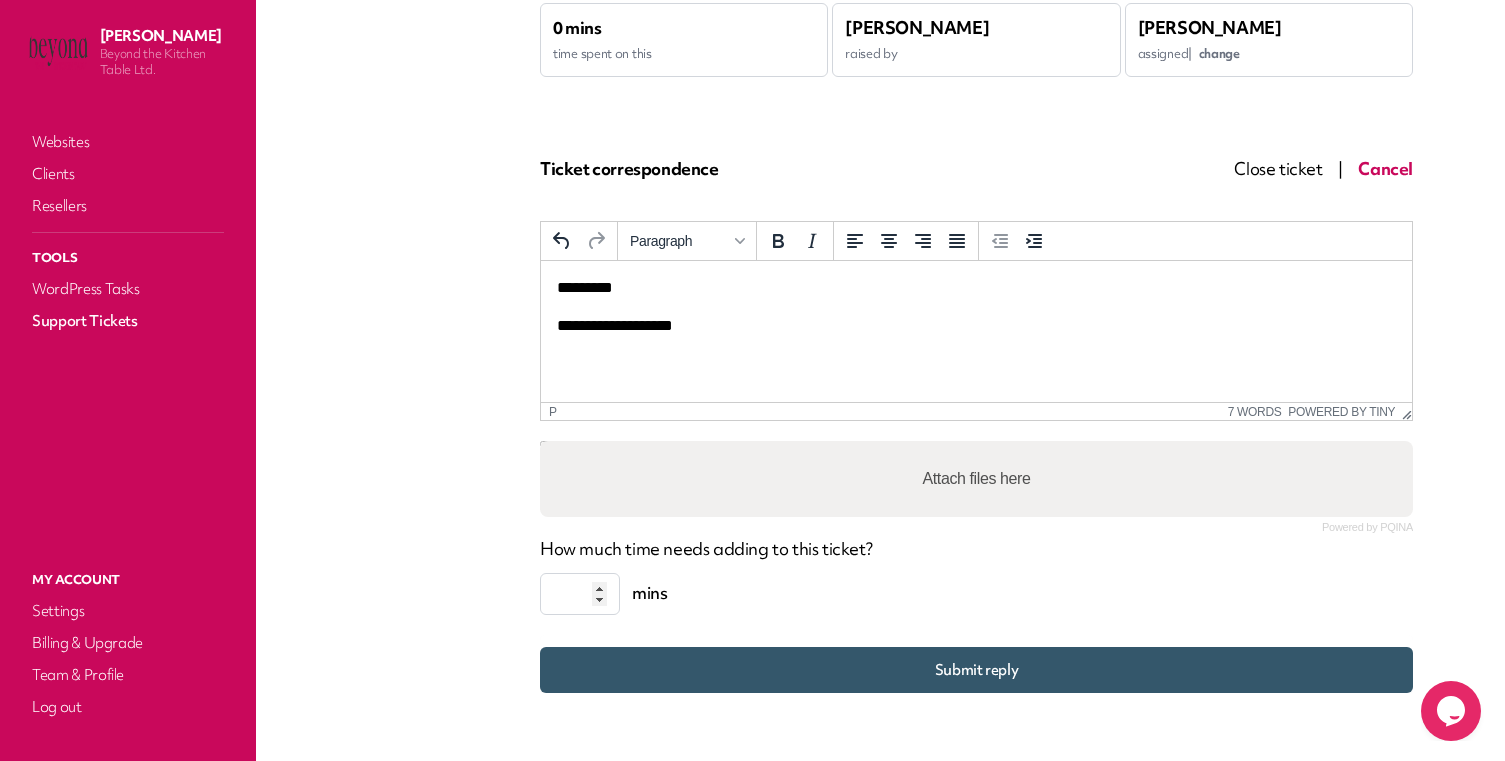 scroll, scrollTop: 284, scrollLeft: 0, axis: vertical 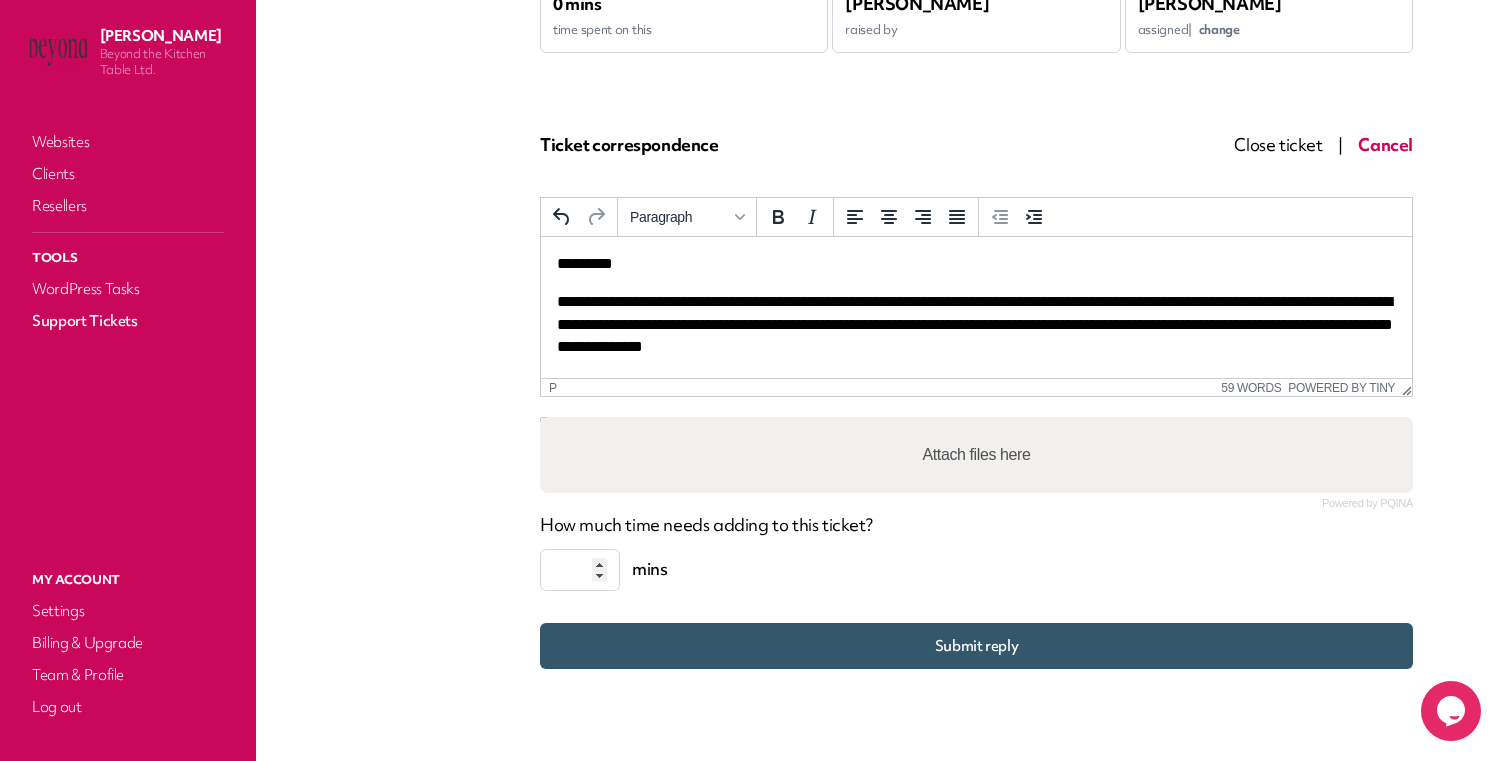 click on "**********" at bounding box center (976, 324) 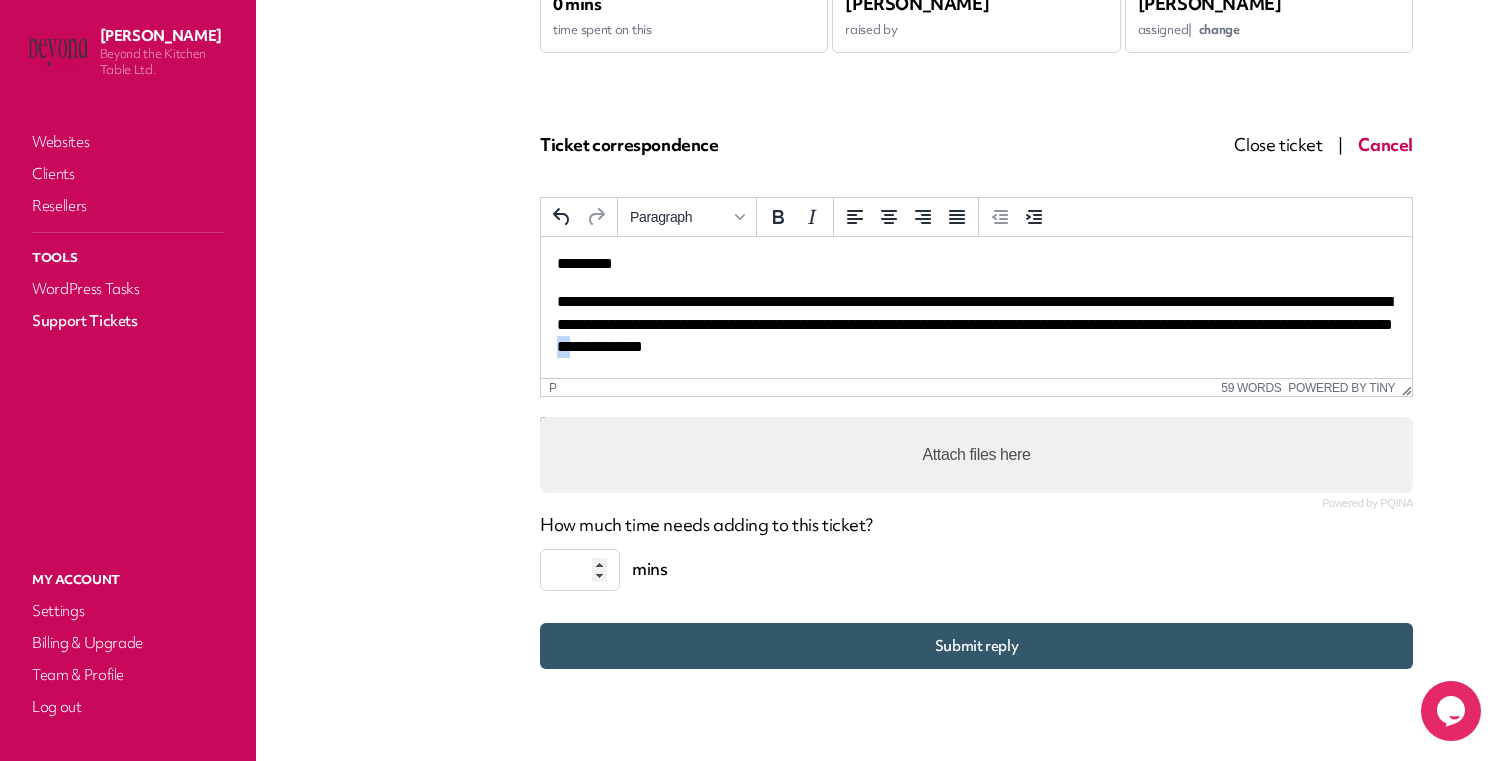 click on "**********" at bounding box center [976, 324] 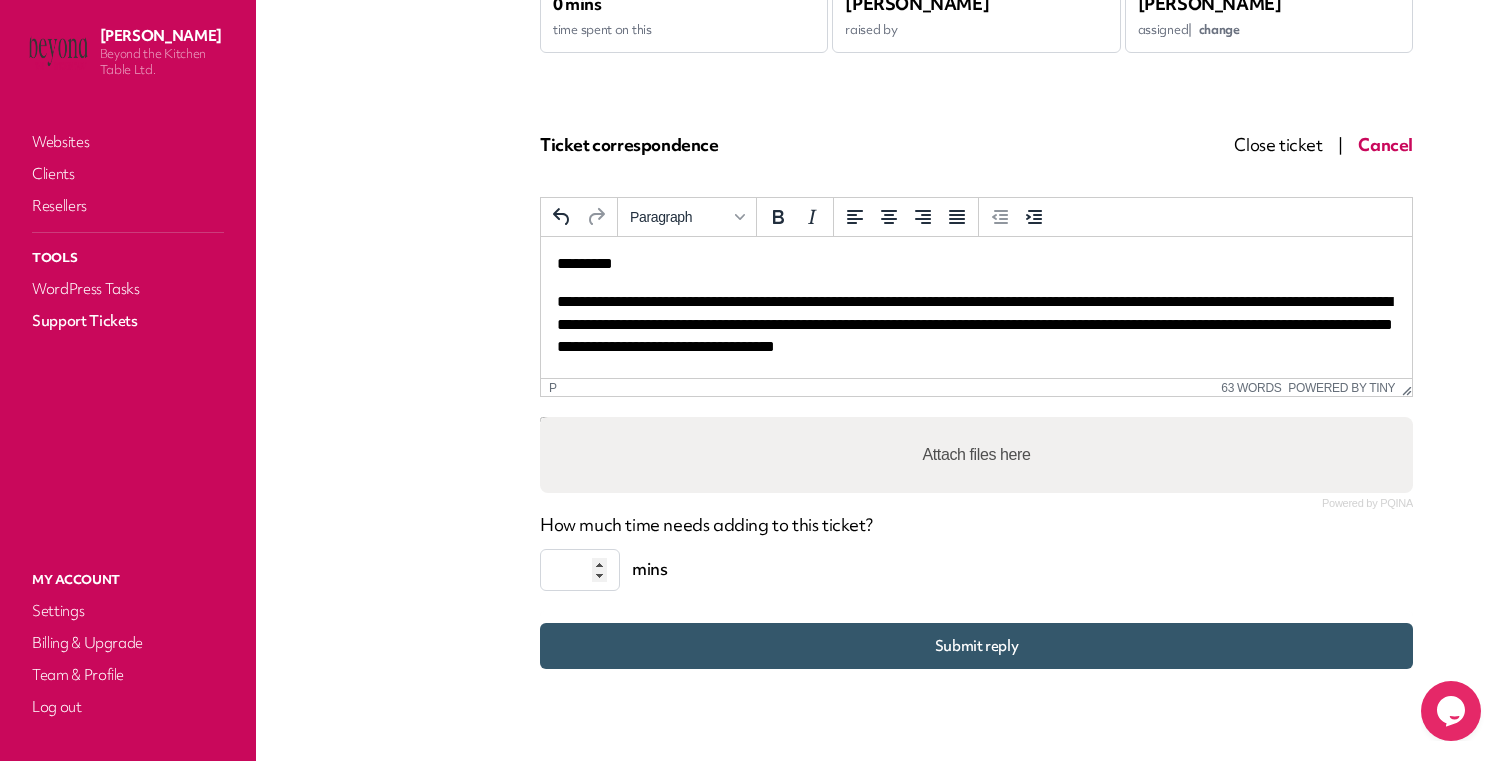 click on "**********" at bounding box center (976, 324) 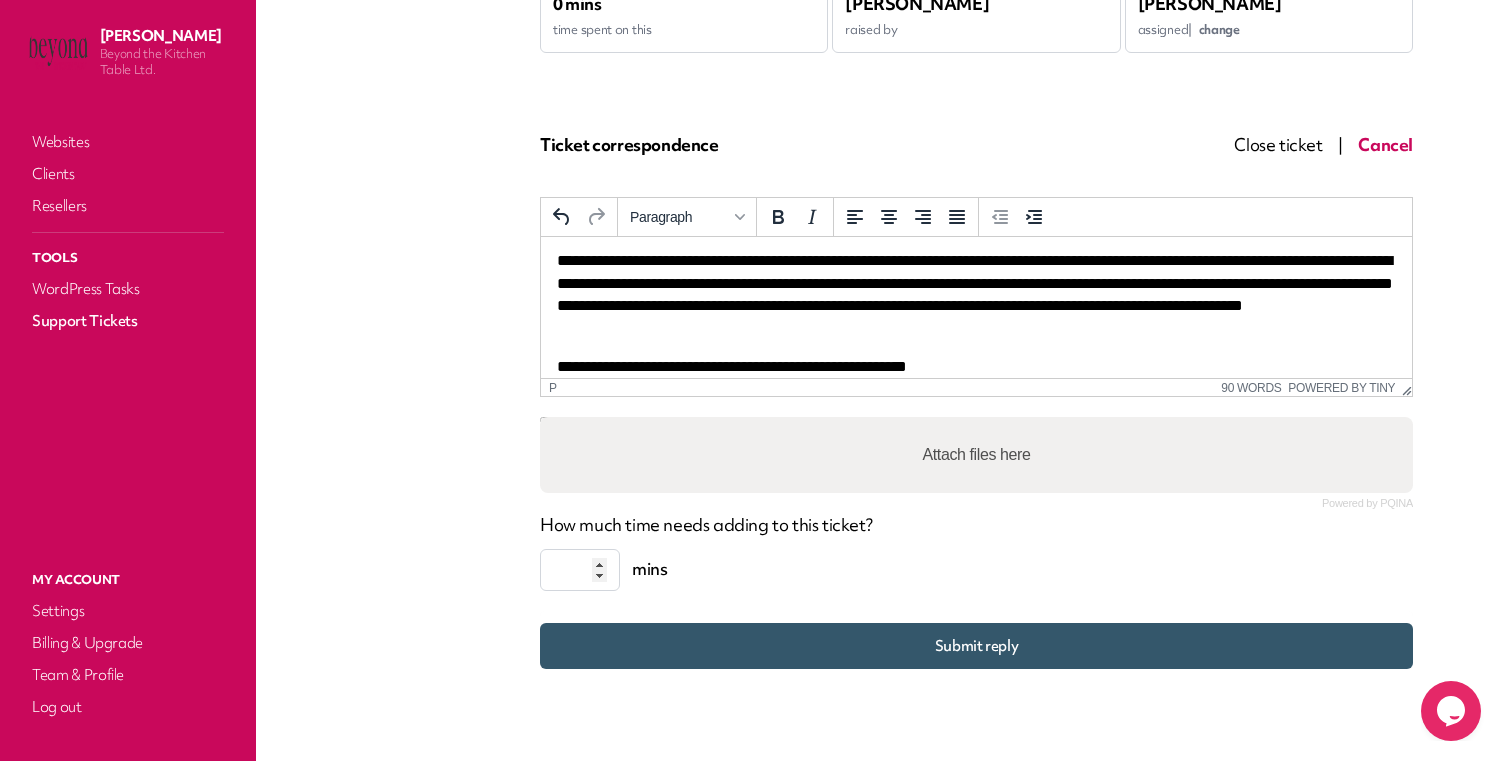 scroll, scrollTop: 80, scrollLeft: 0, axis: vertical 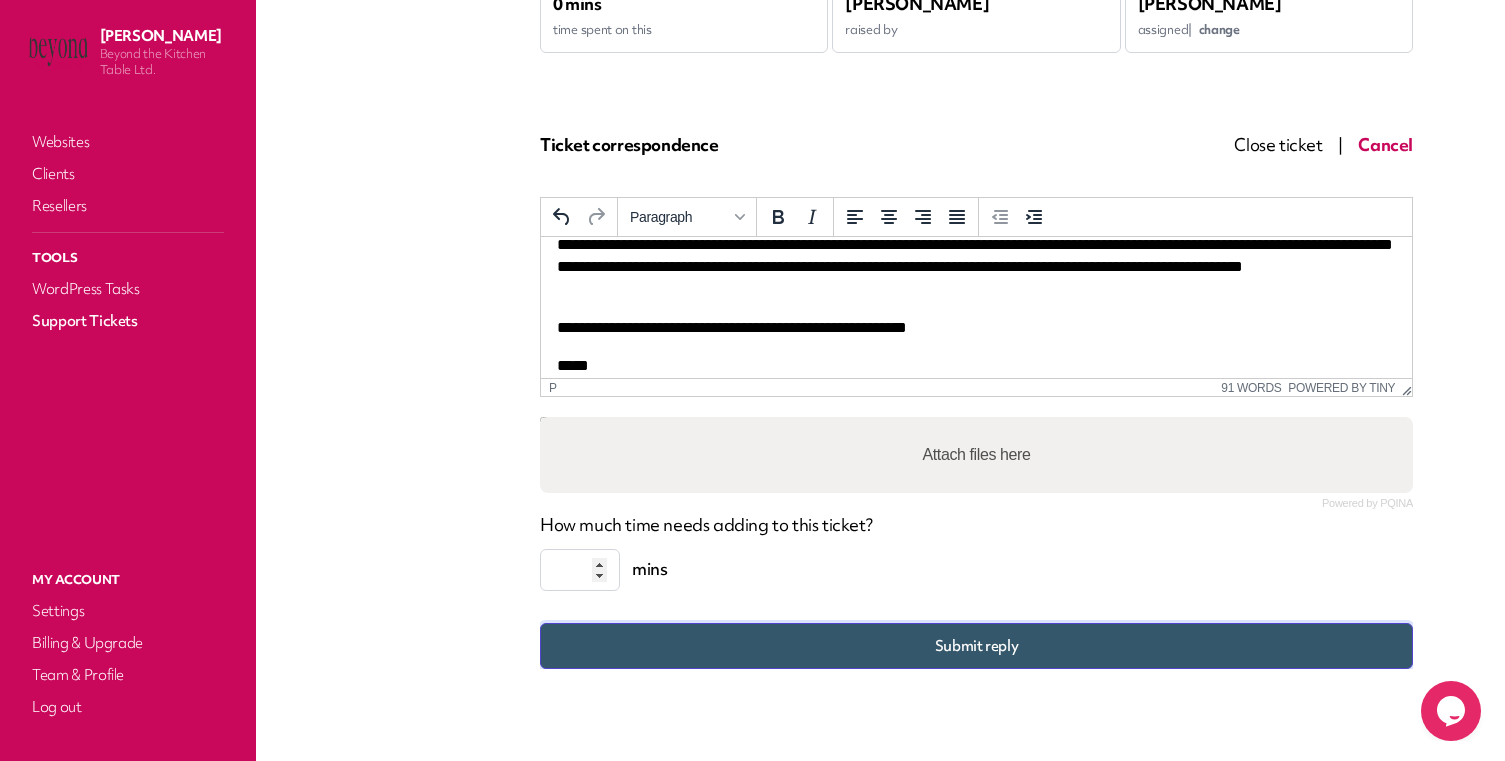 click on "Submit reply" at bounding box center [976, 646] 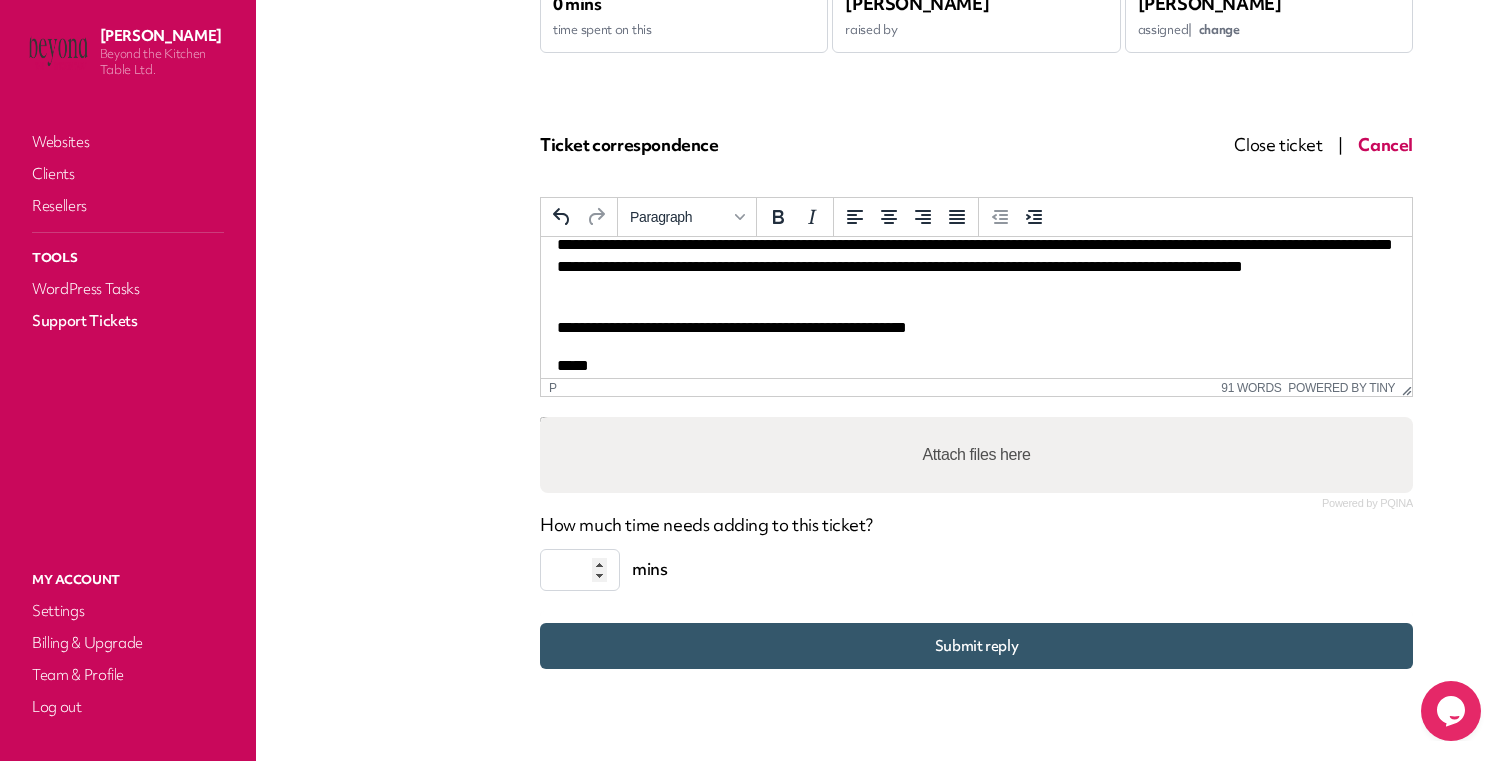 scroll, scrollTop: 246, scrollLeft: 0, axis: vertical 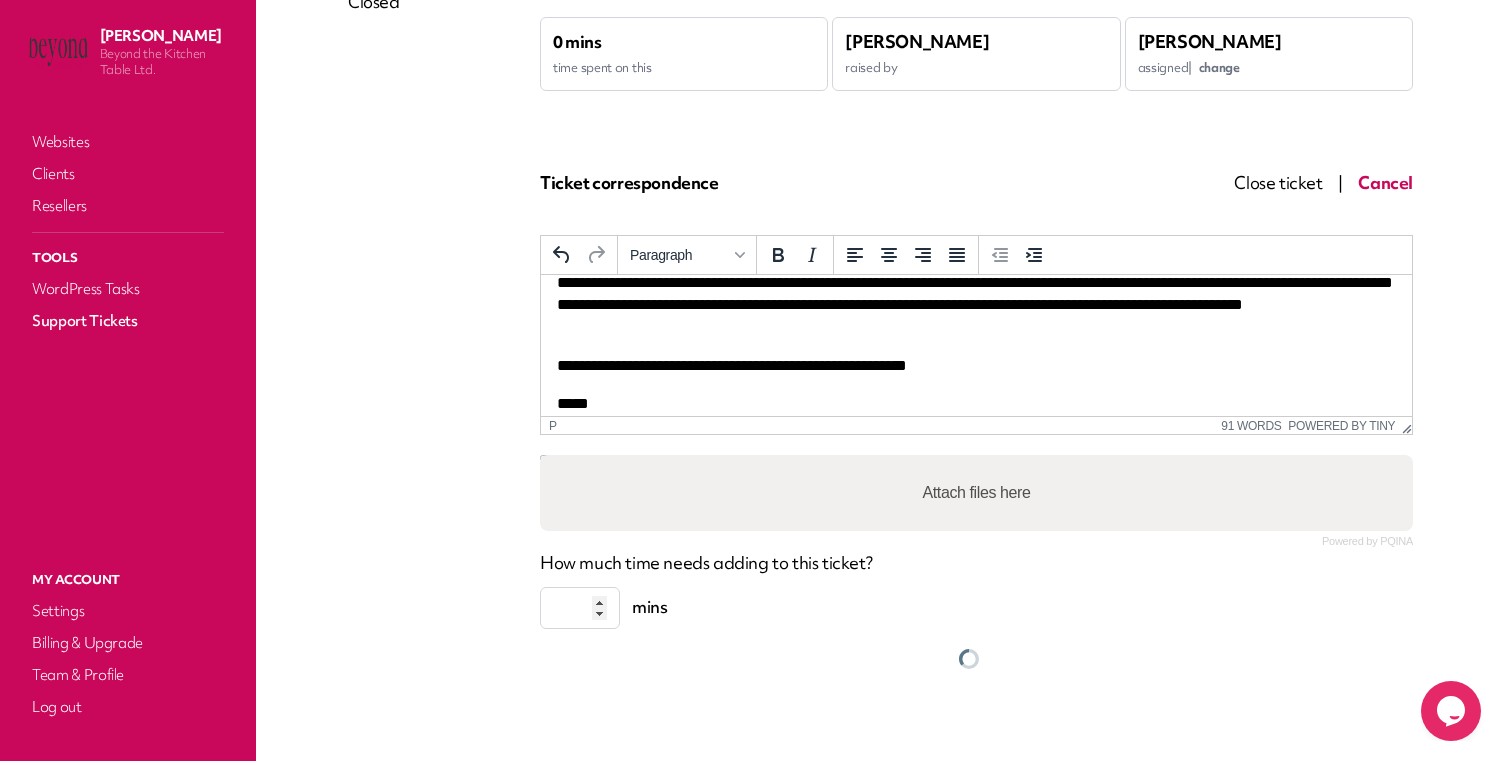 click on "Support Tickets" at bounding box center [128, 321] 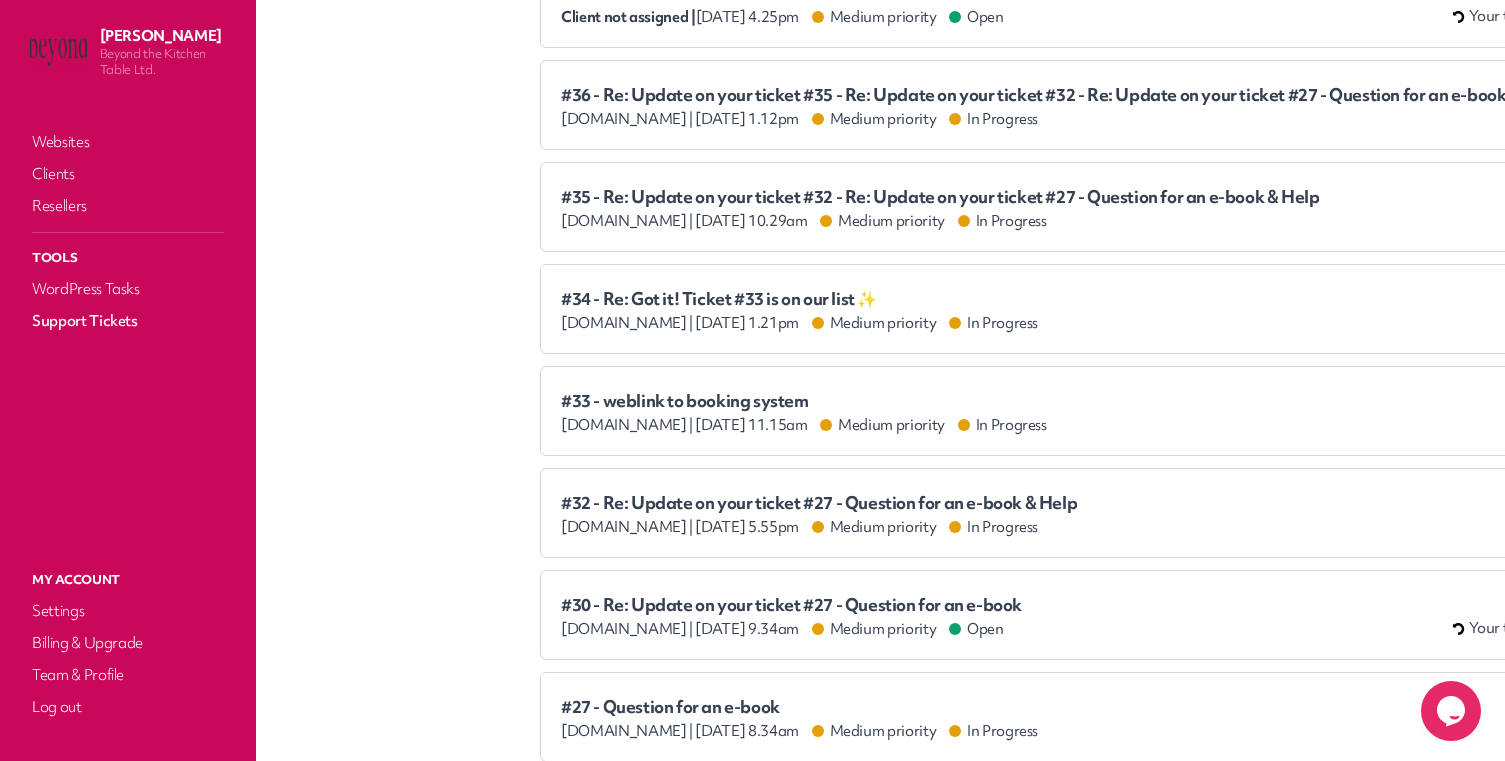 scroll, scrollTop: 403, scrollLeft: 0, axis: vertical 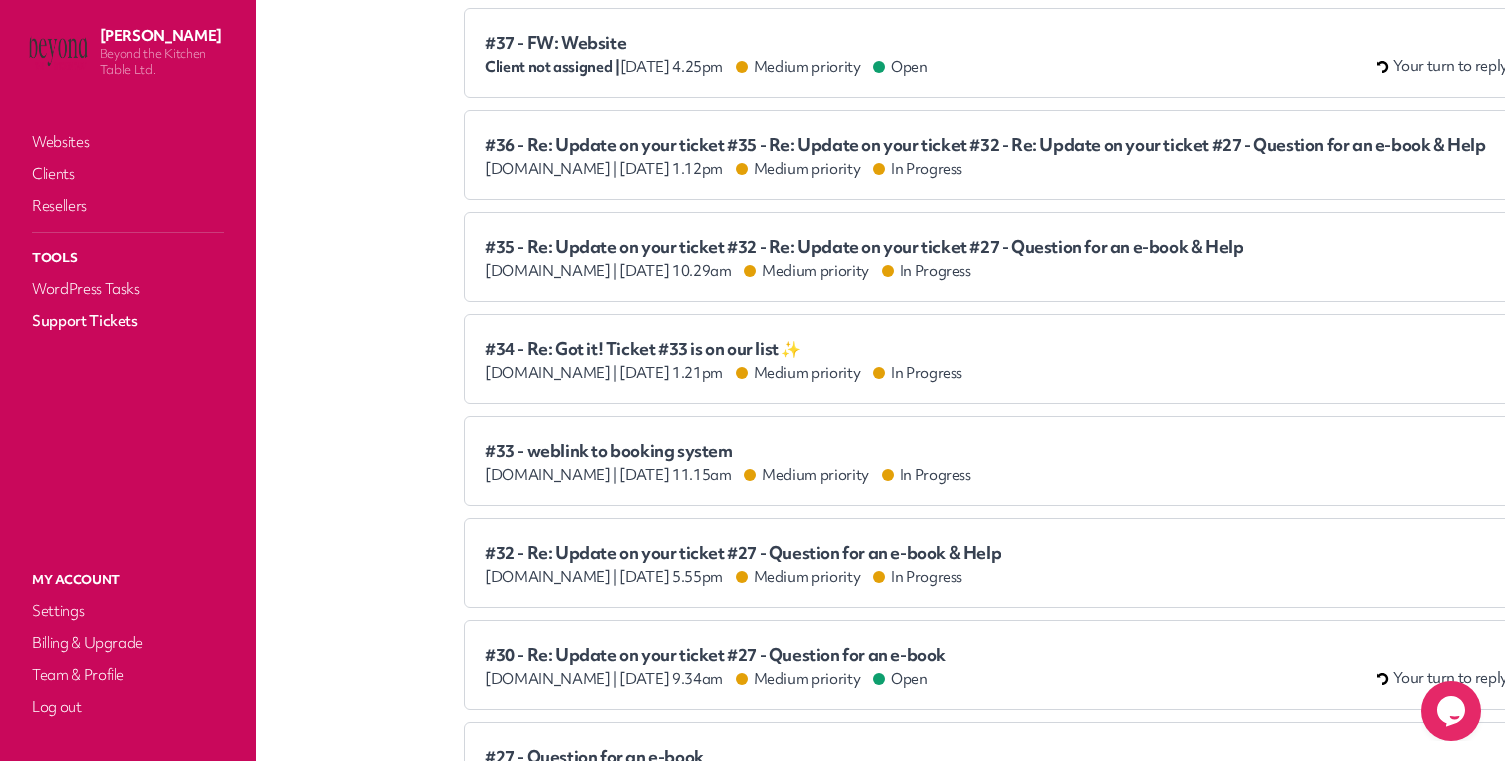click on "#33 - weblink to booking system" at bounding box center (728, 451) 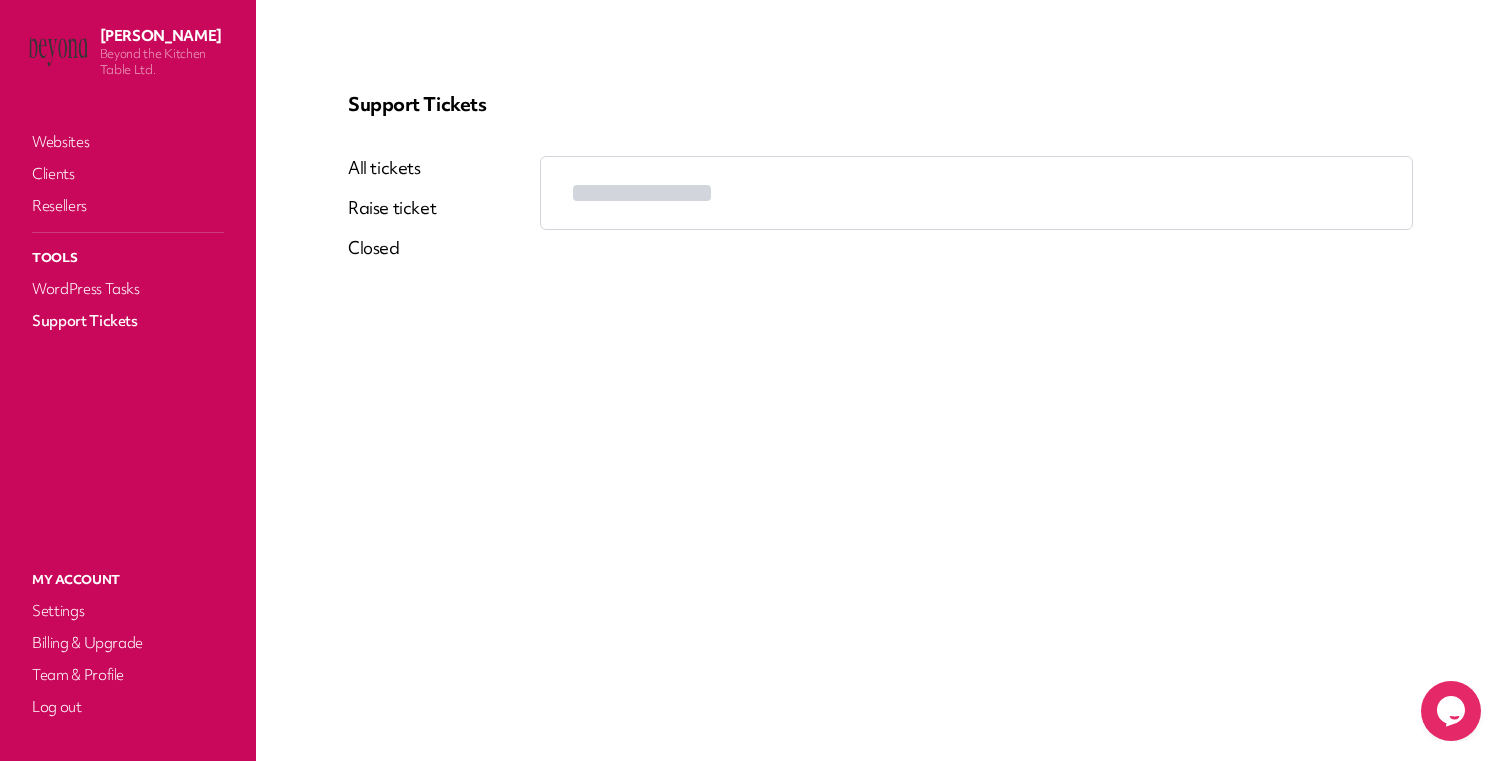 scroll, scrollTop: 0, scrollLeft: 0, axis: both 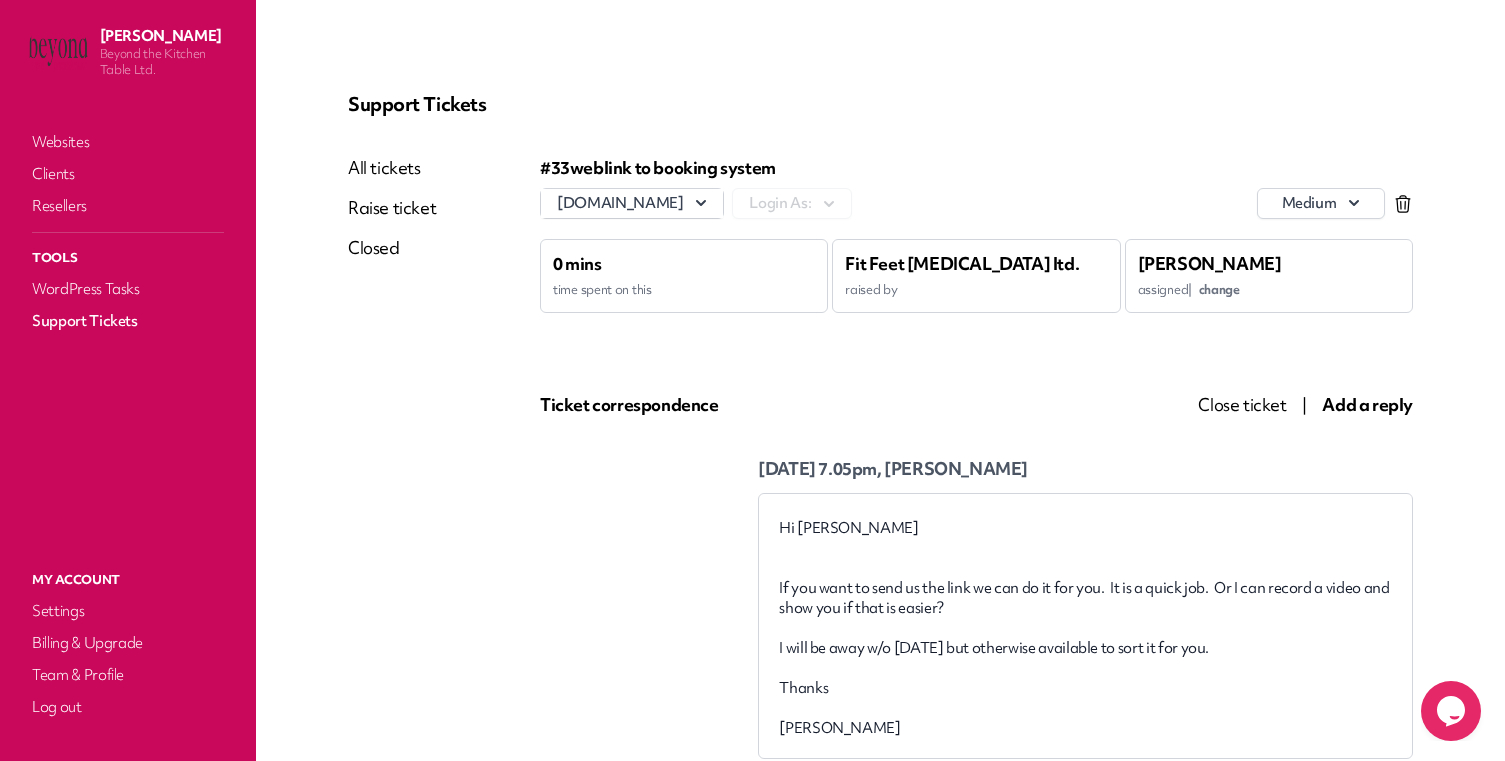 click on "Support Tickets" at bounding box center [128, 321] 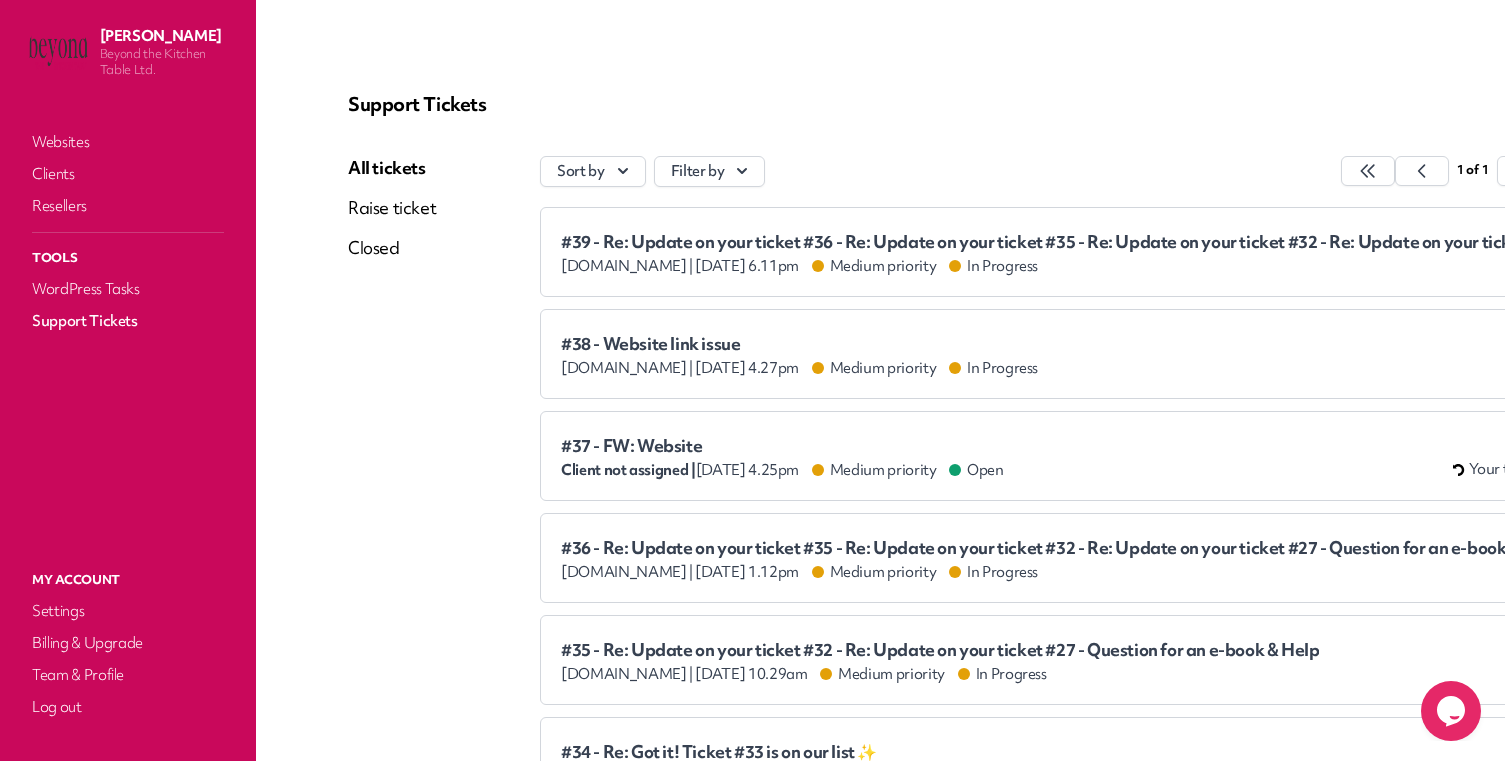 click on "yogabylucy.co.uk |" at bounding box center (627, 368) 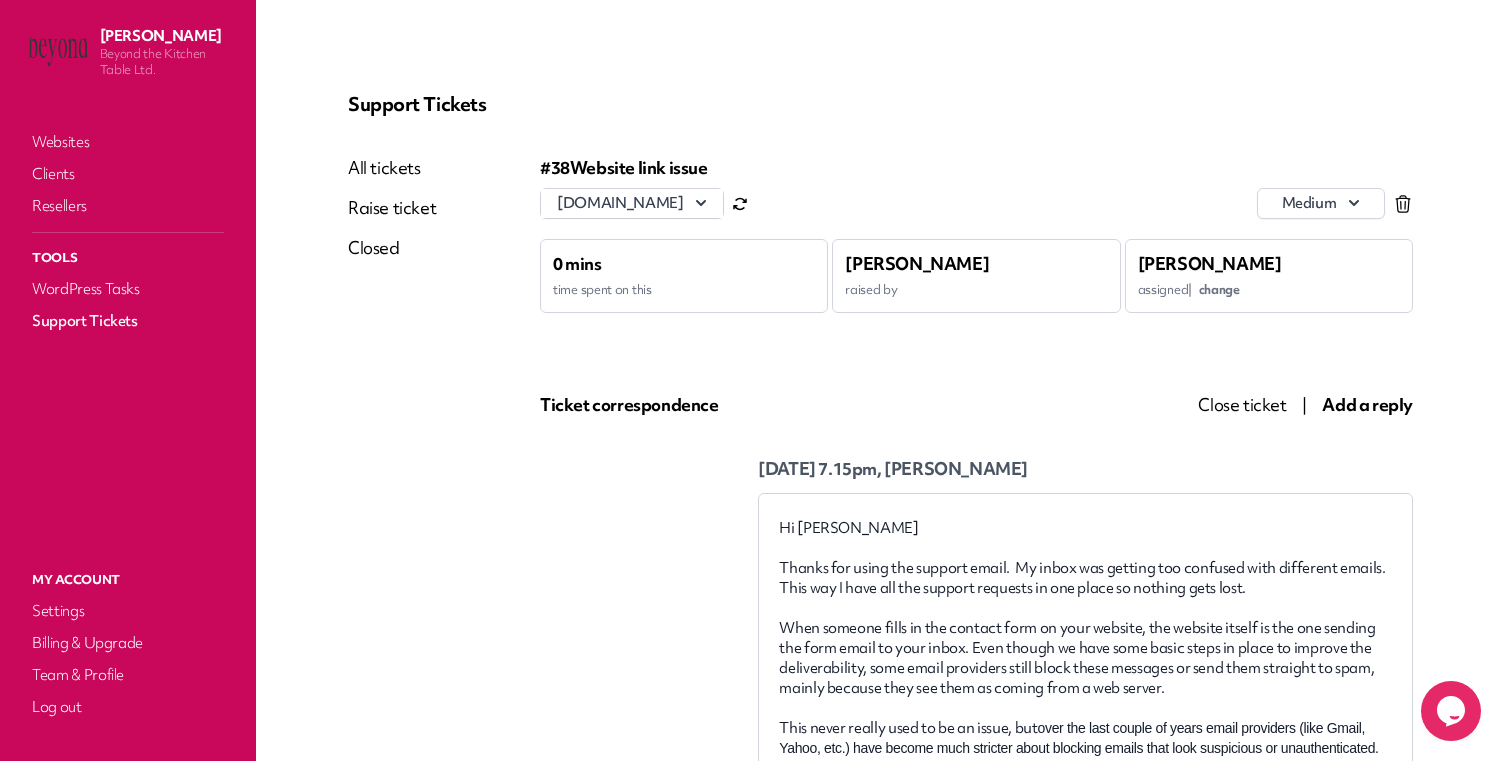scroll, scrollTop: 0, scrollLeft: 0, axis: both 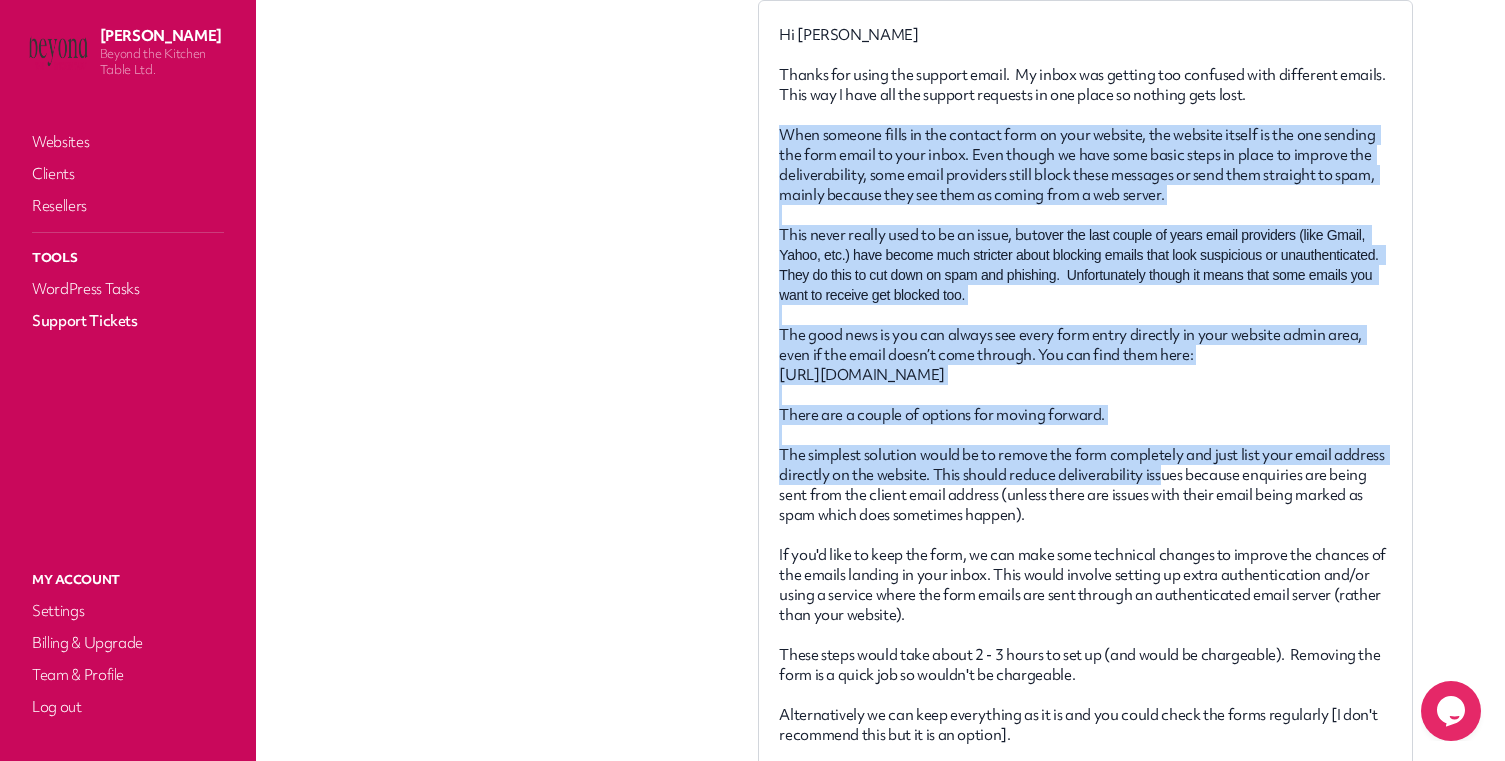 drag, startPoint x: 779, startPoint y: 133, endPoint x: 1156, endPoint y: 486, distance: 516.46686 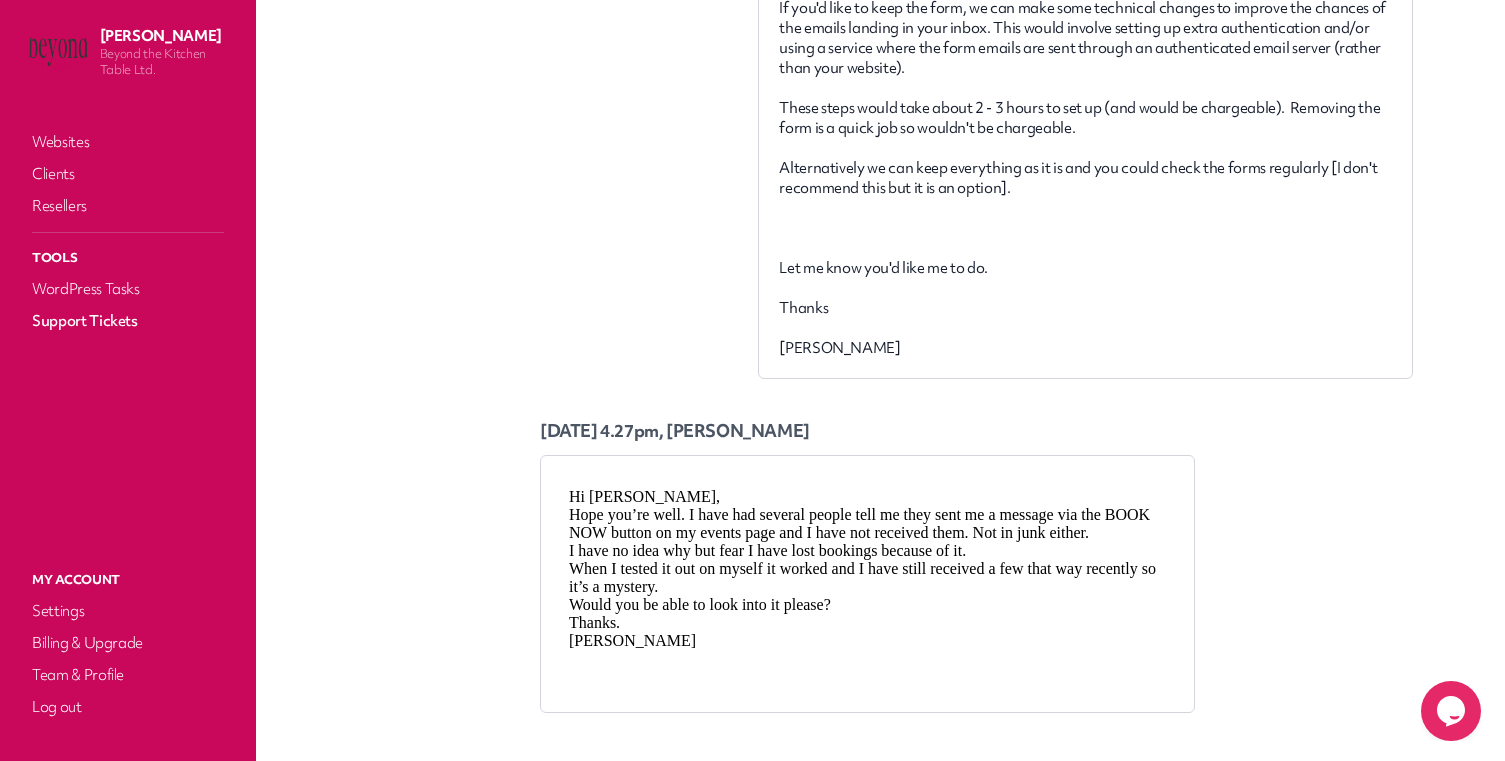 scroll, scrollTop: 1084, scrollLeft: 0, axis: vertical 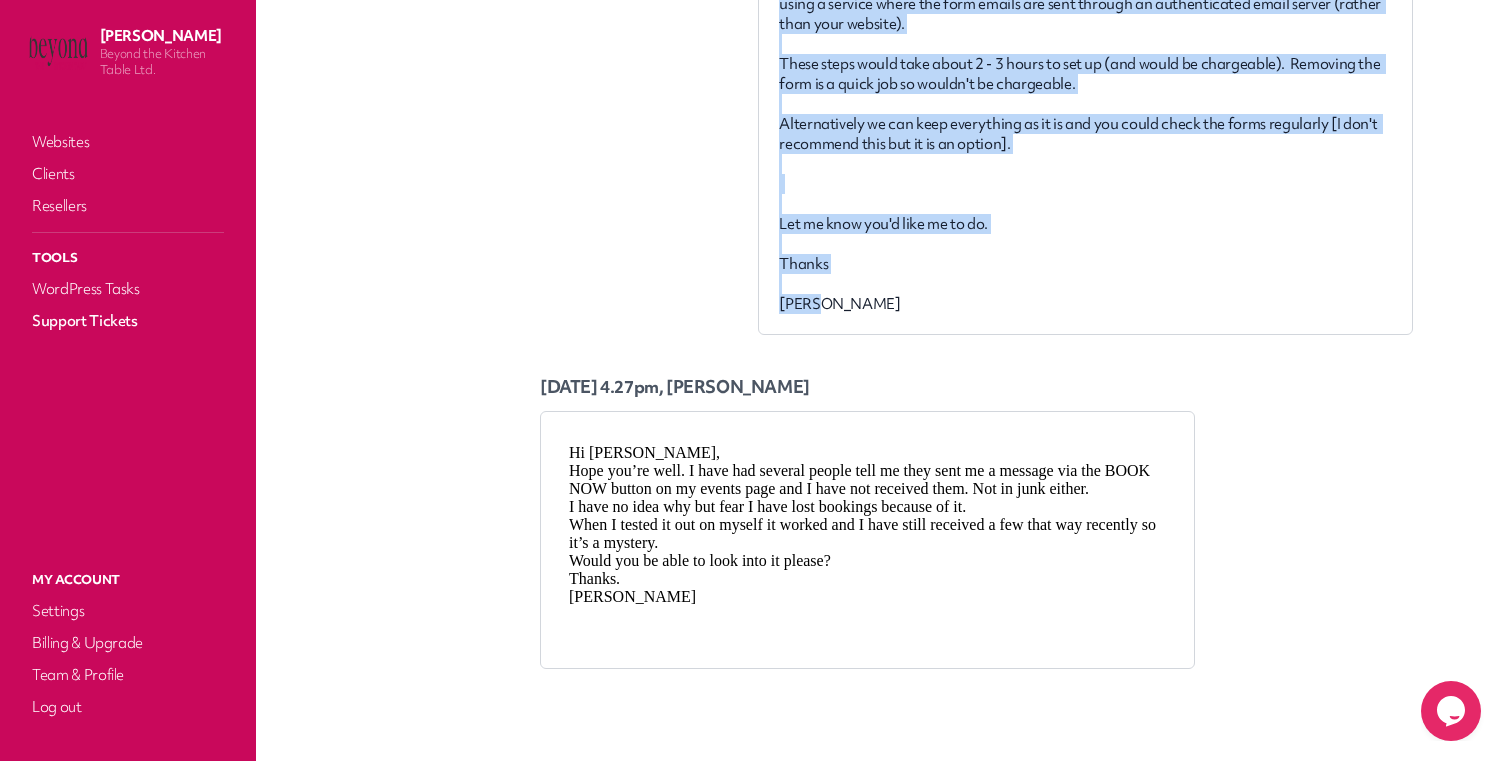 click on "[PERSON_NAME]" at bounding box center [1085, 304] 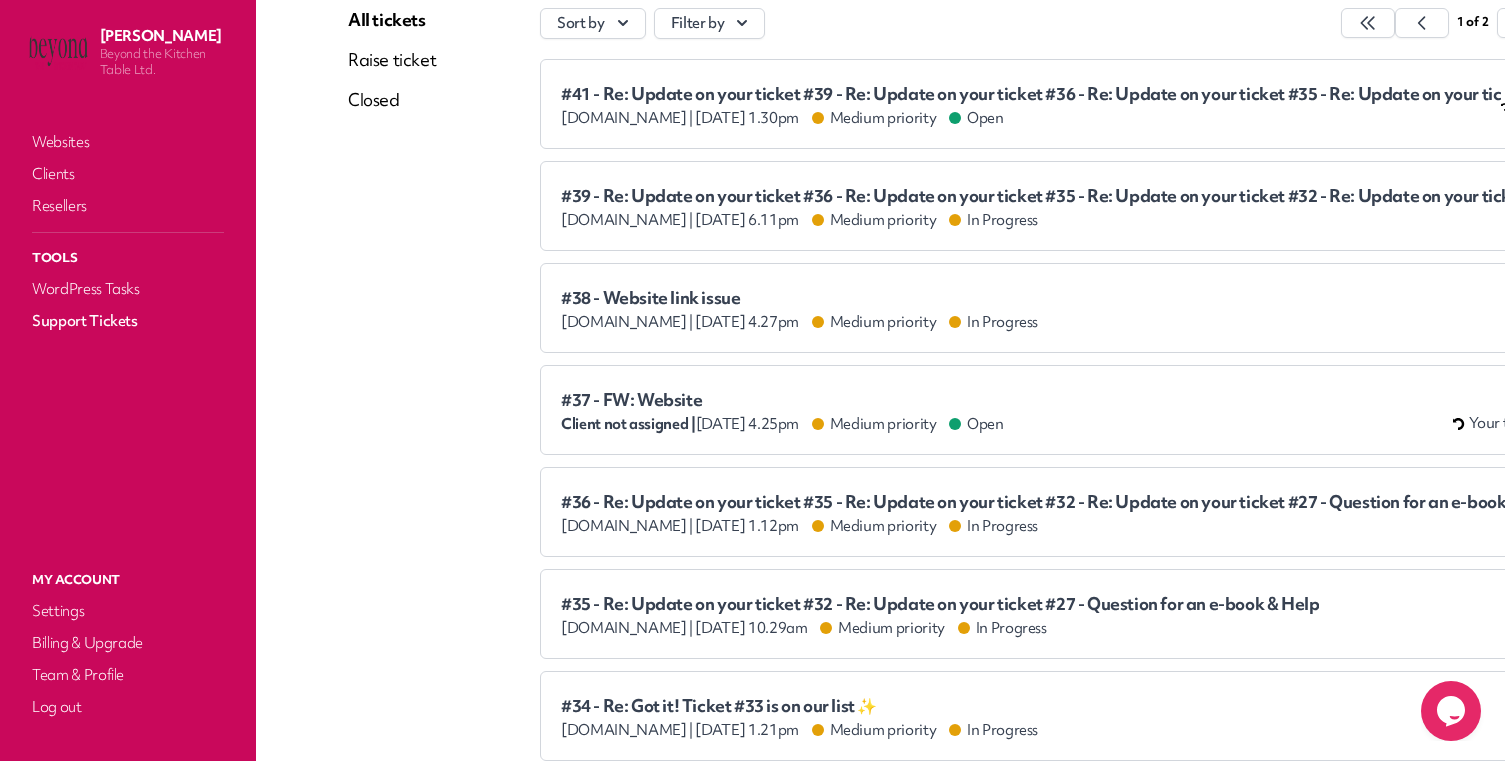 scroll, scrollTop: 0, scrollLeft: 0, axis: both 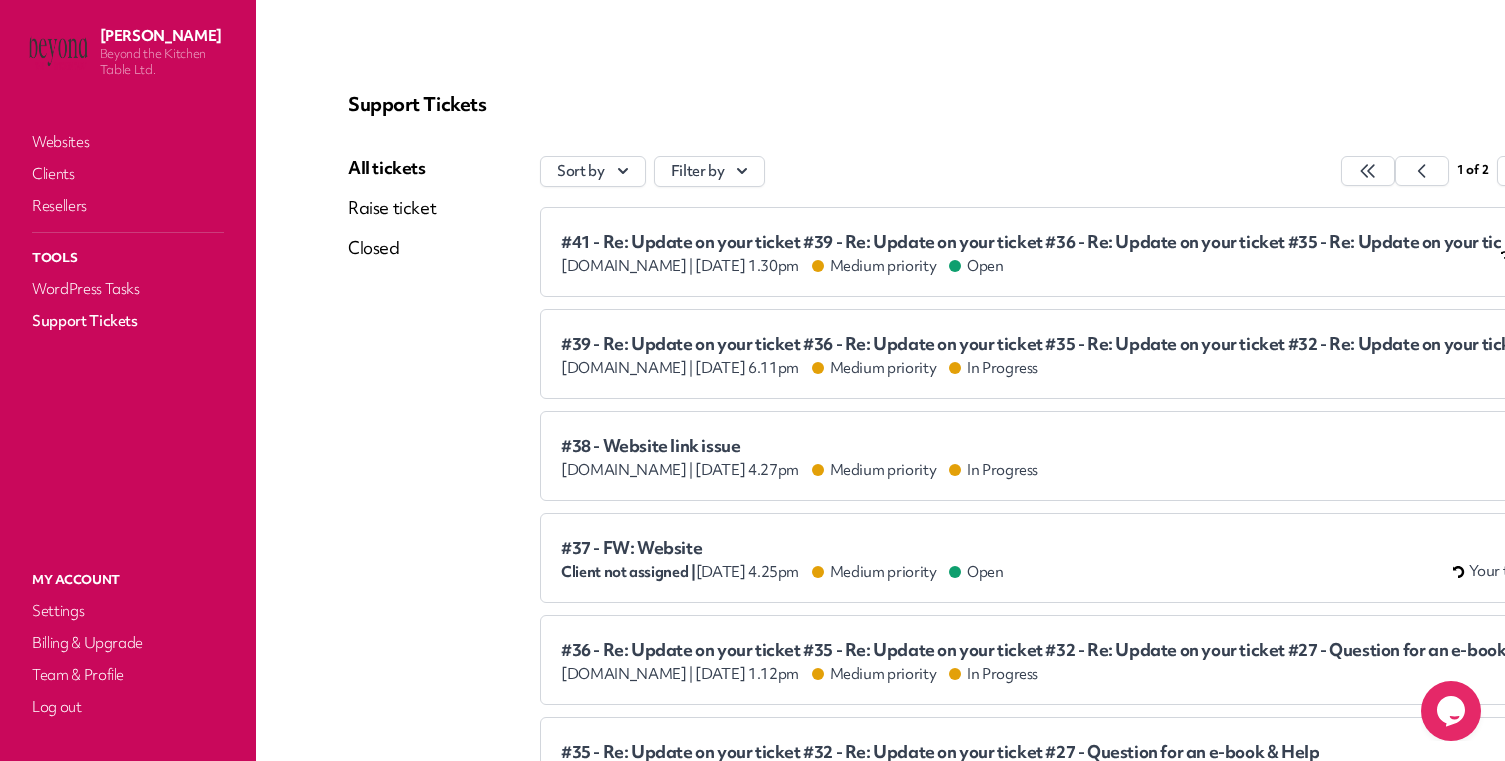 click on "#37 - FW: Website     Client not assigned |
Jul 2nd 2025 at 4.25pm
Medium priority
Open" at bounding box center [782, 560] 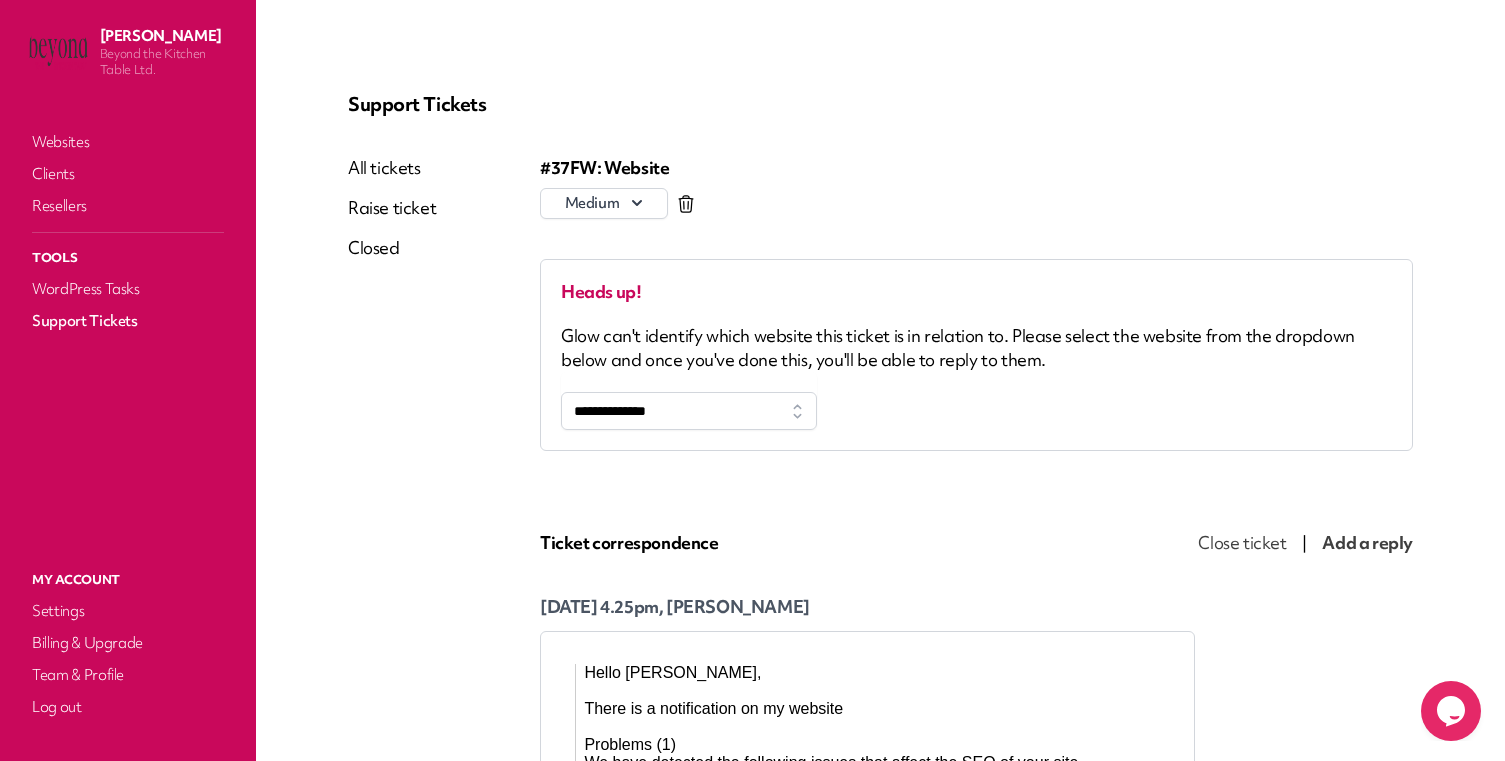 scroll, scrollTop: 0, scrollLeft: 0, axis: both 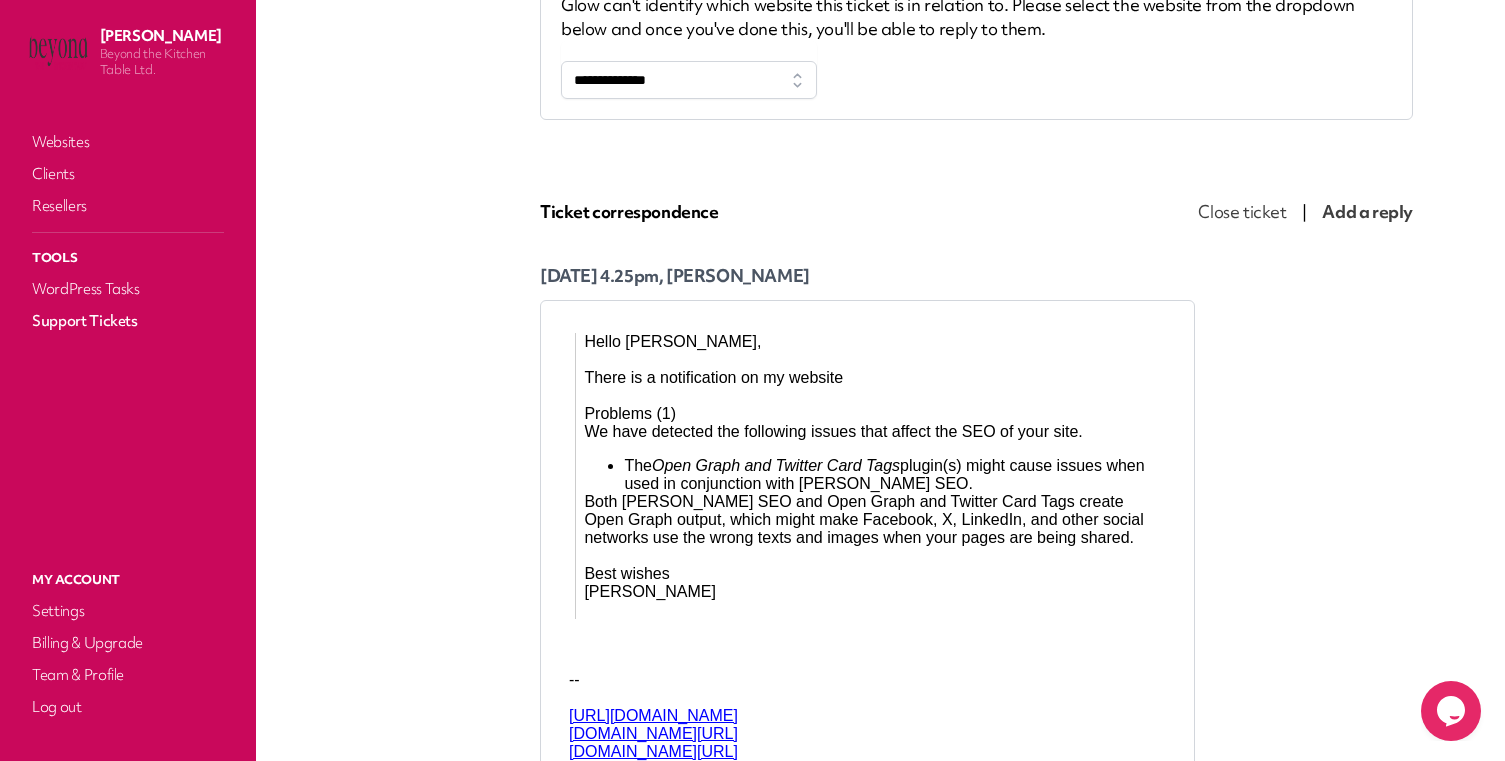 click on "There is a notification on my website" at bounding box center (875, 378) 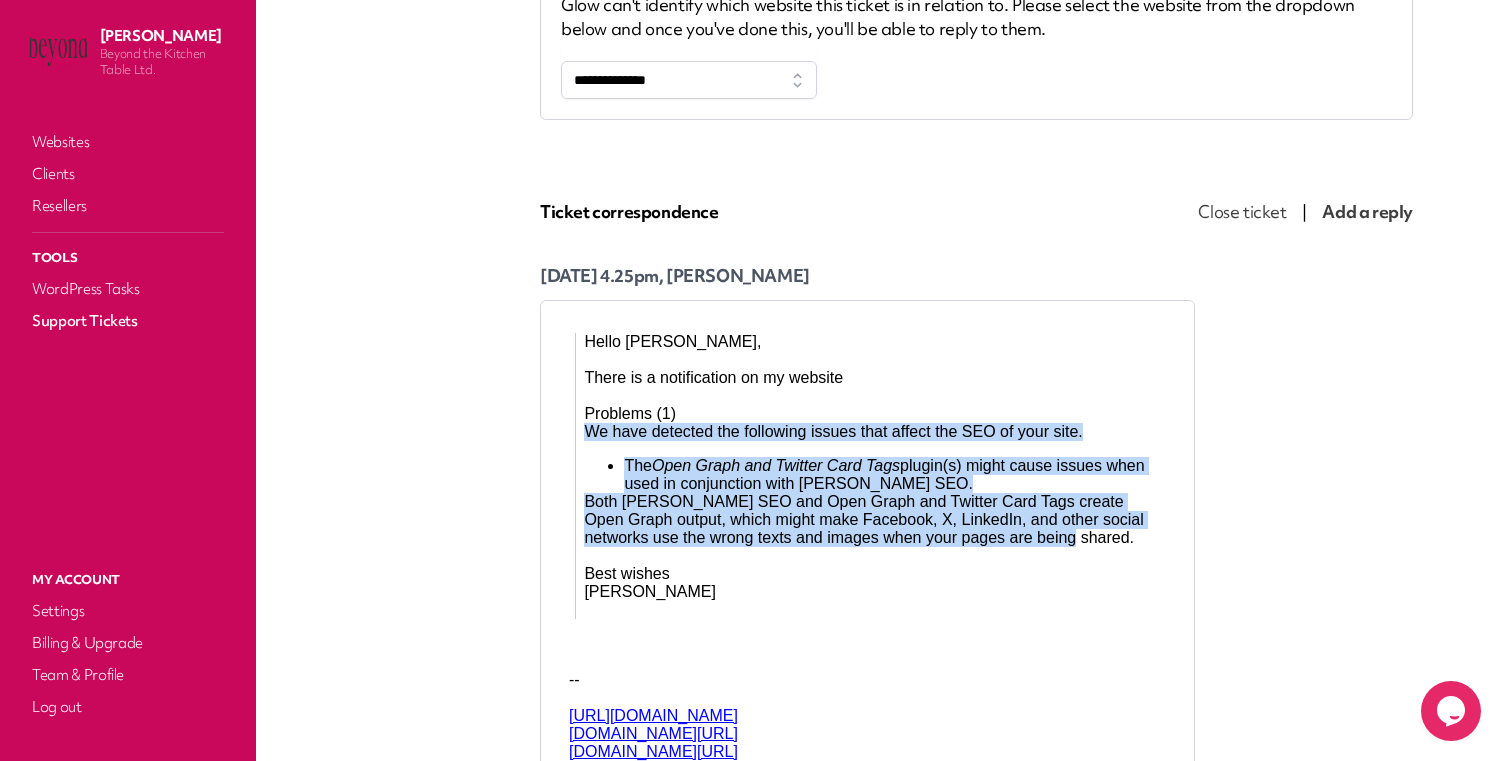 drag, startPoint x: 587, startPoint y: 441, endPoint x: 1169, endPoint y: 540, distance: 590.36005 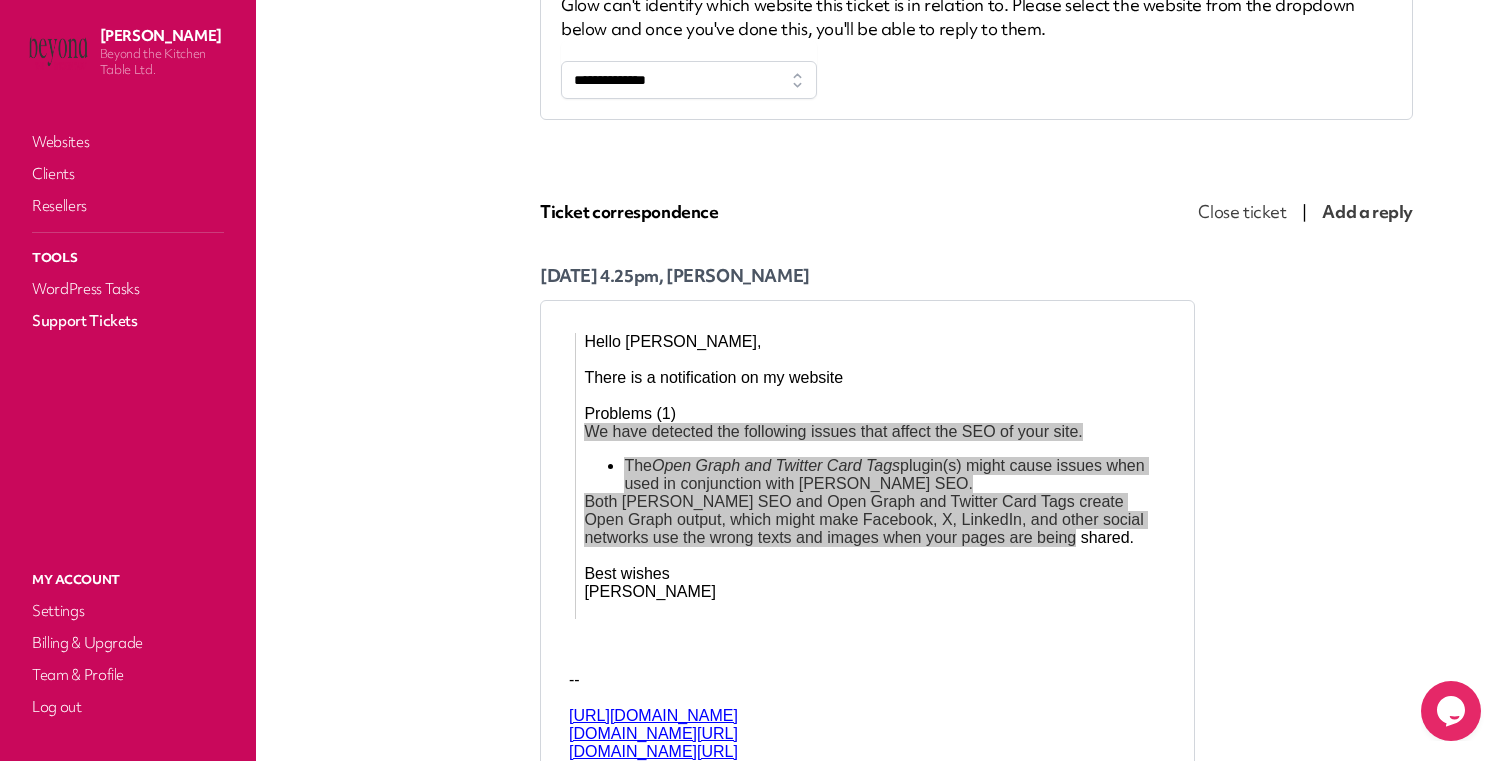 click on "Support Tickets" at bounding box center (128, 321) 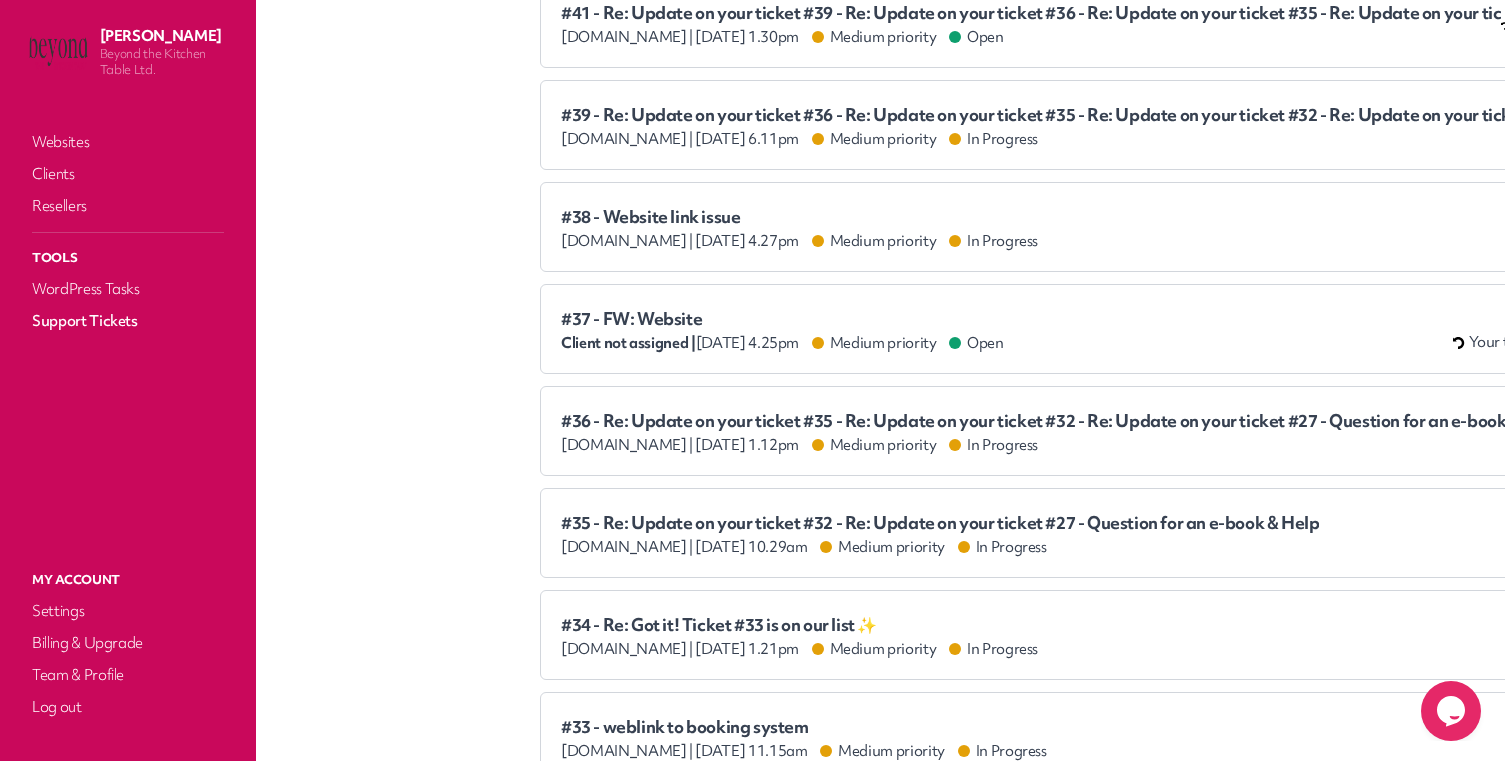scroll, scrollTop: 0, scrollLeft: 0, axis: both 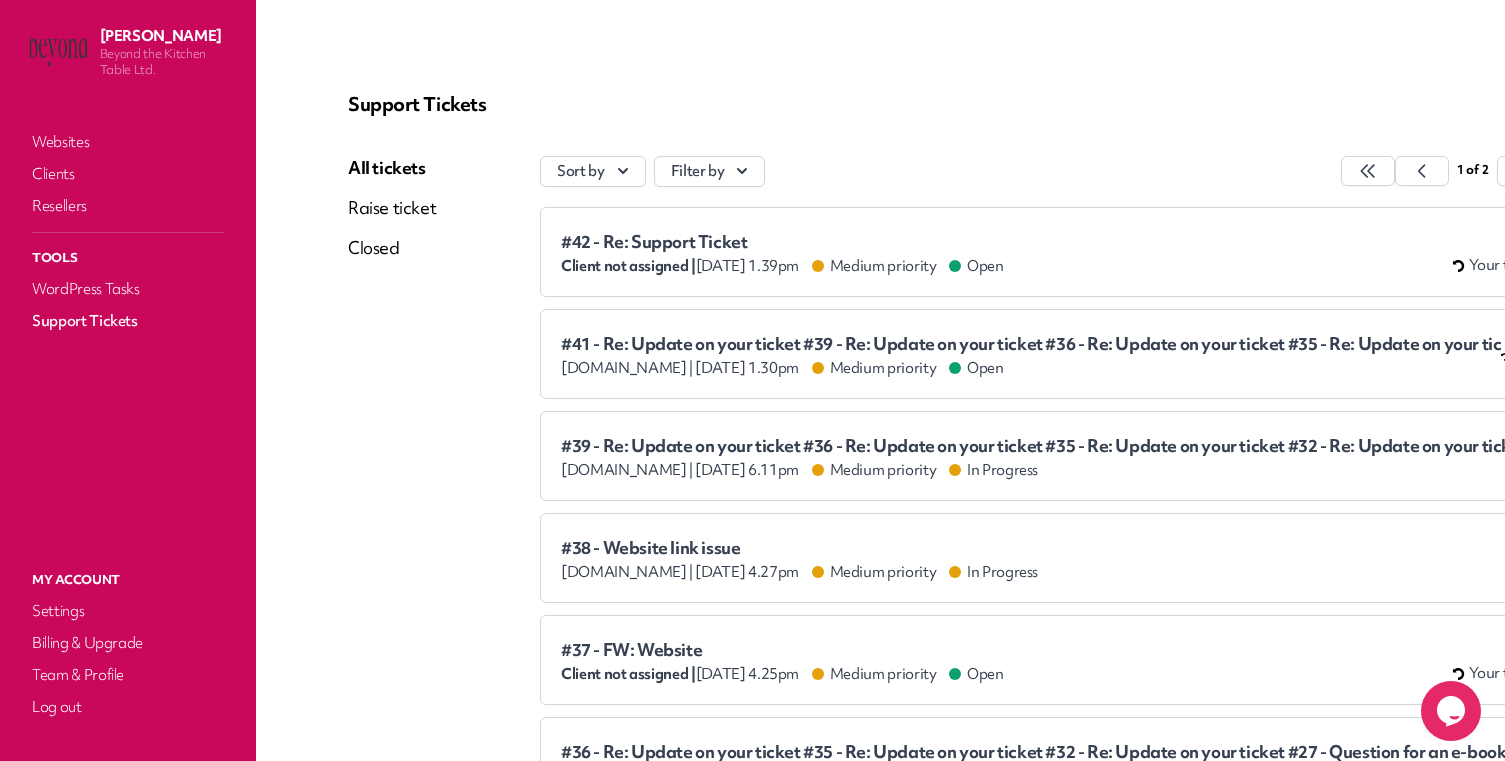 click on "#42 - Re: Support Ticket" at bounding box center (782, 242) 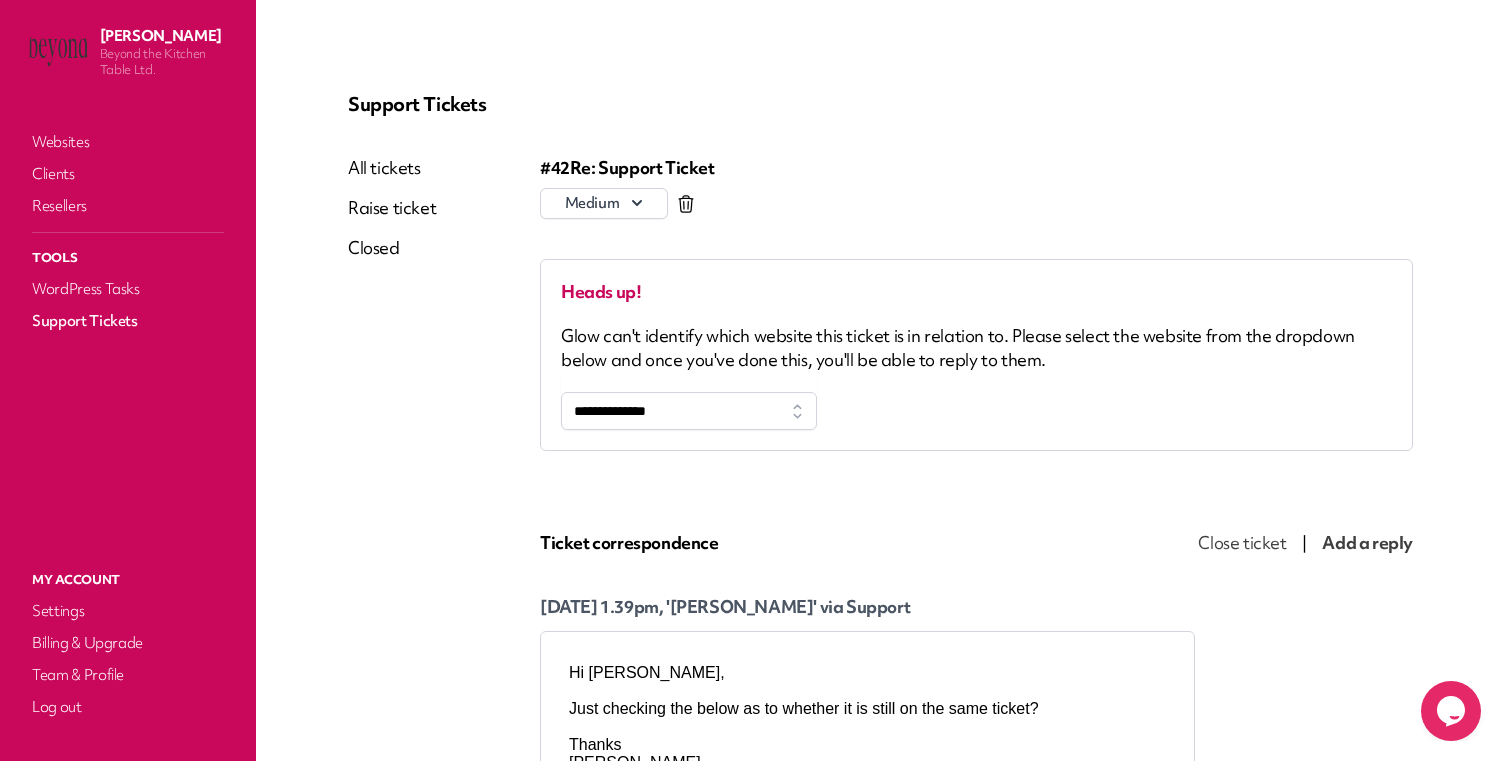 scroll, scrollTop: 0, scrollLeft: 0, axis: both 